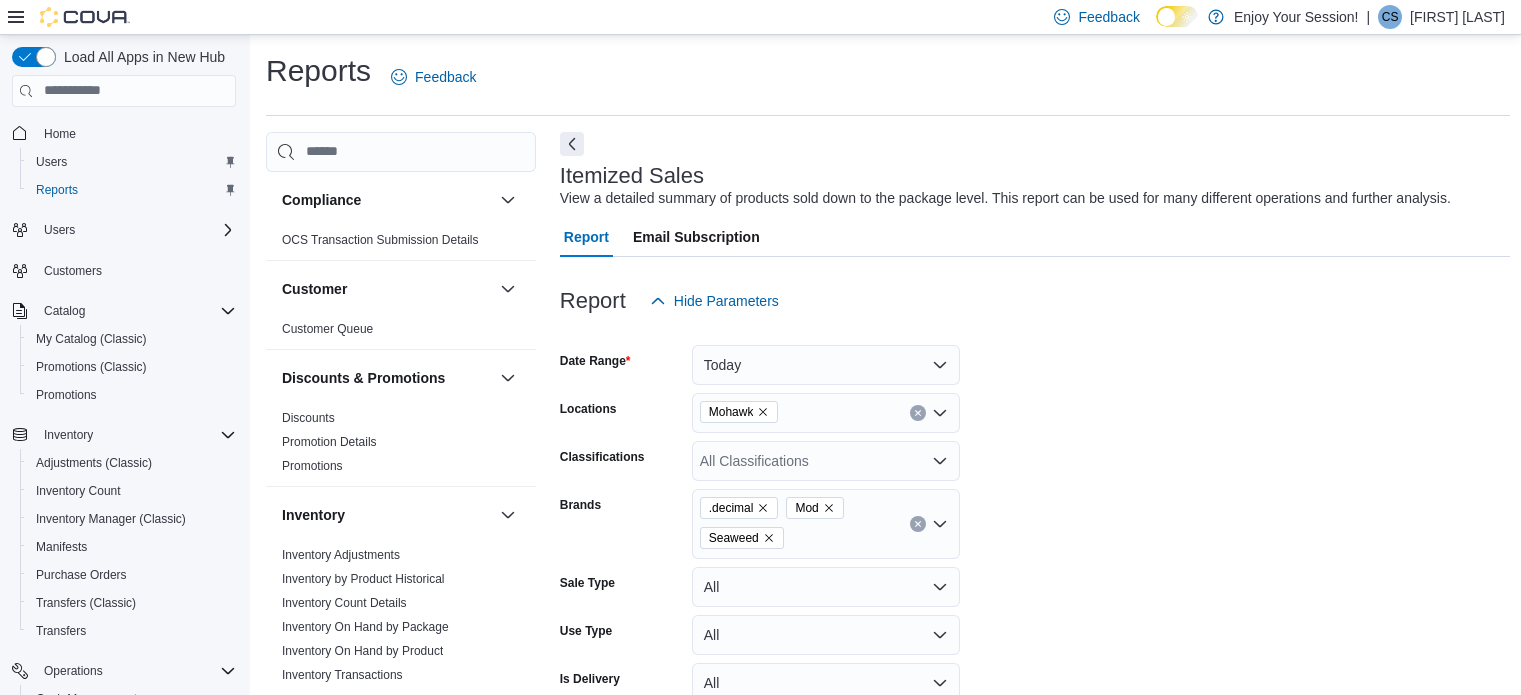 scroll, scrollTop: 732, scrollLeft: 0, axis: vertical 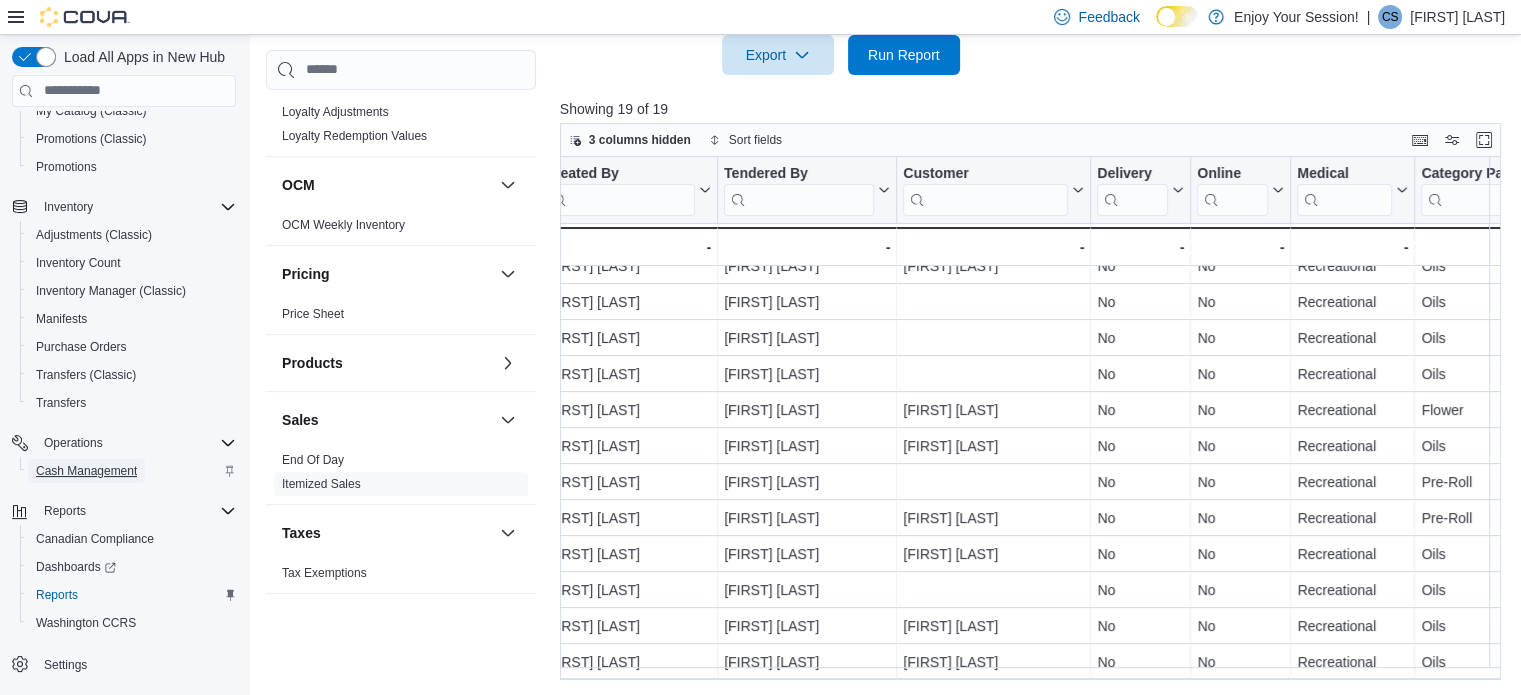 click on "Cash Management" at bounding box center (86, 471) 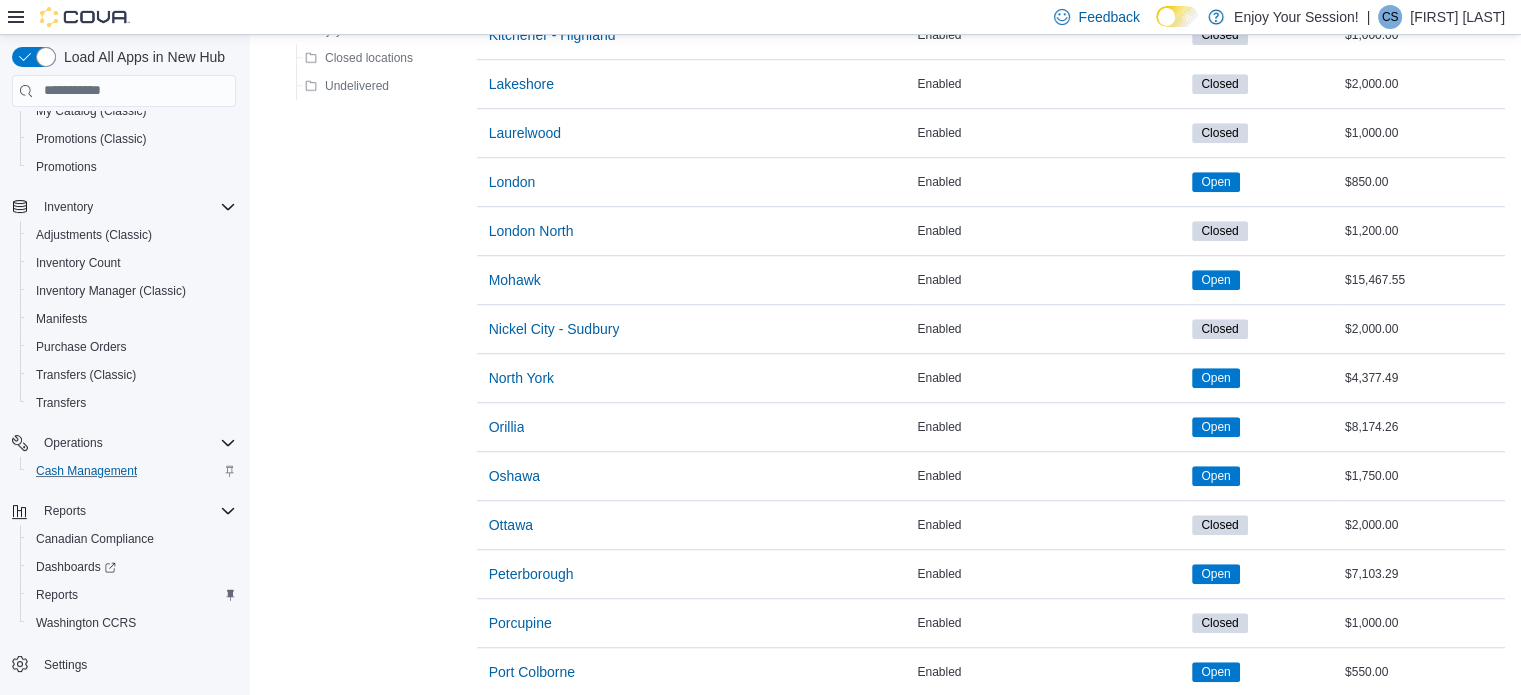 scroll, scrollTop: 1328, scrollLeft: 0, axis: vertical 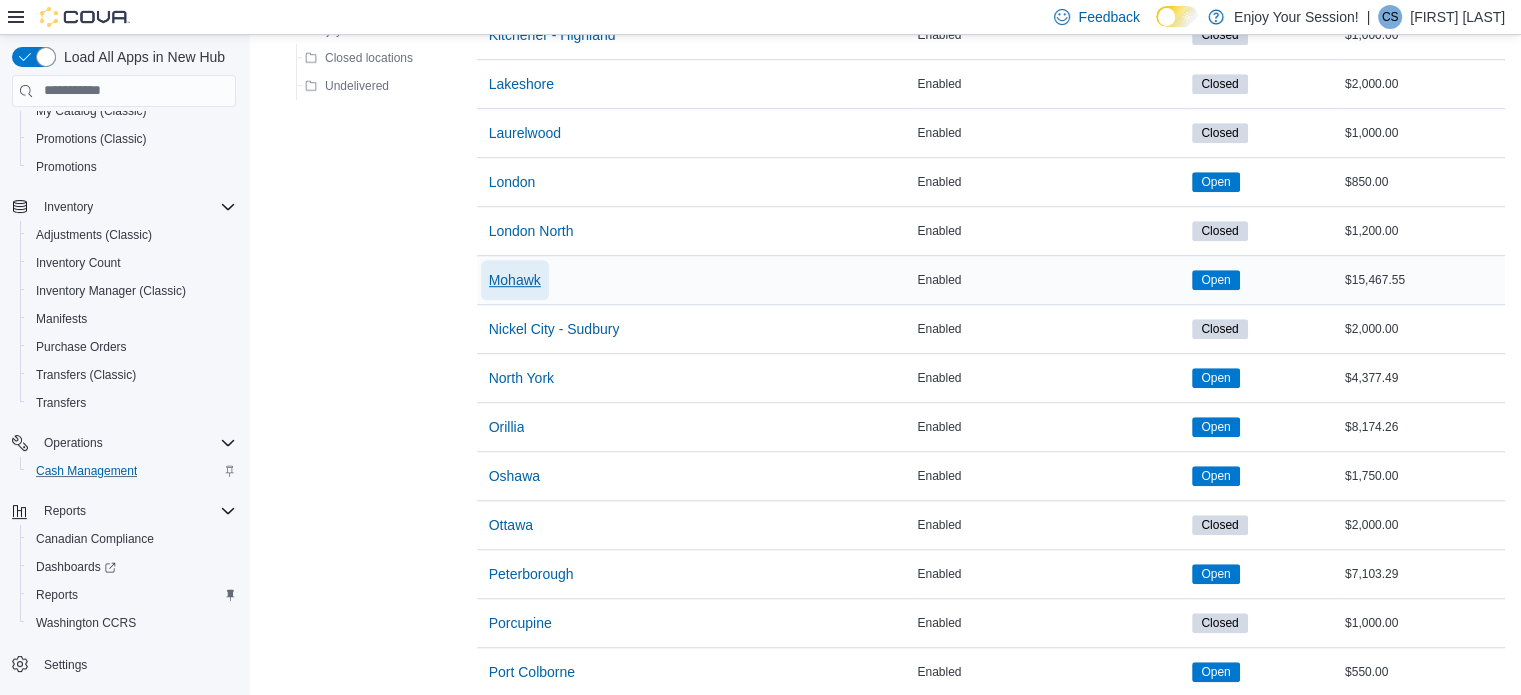 click on "Mohawk" at bounding box center (515, 280) 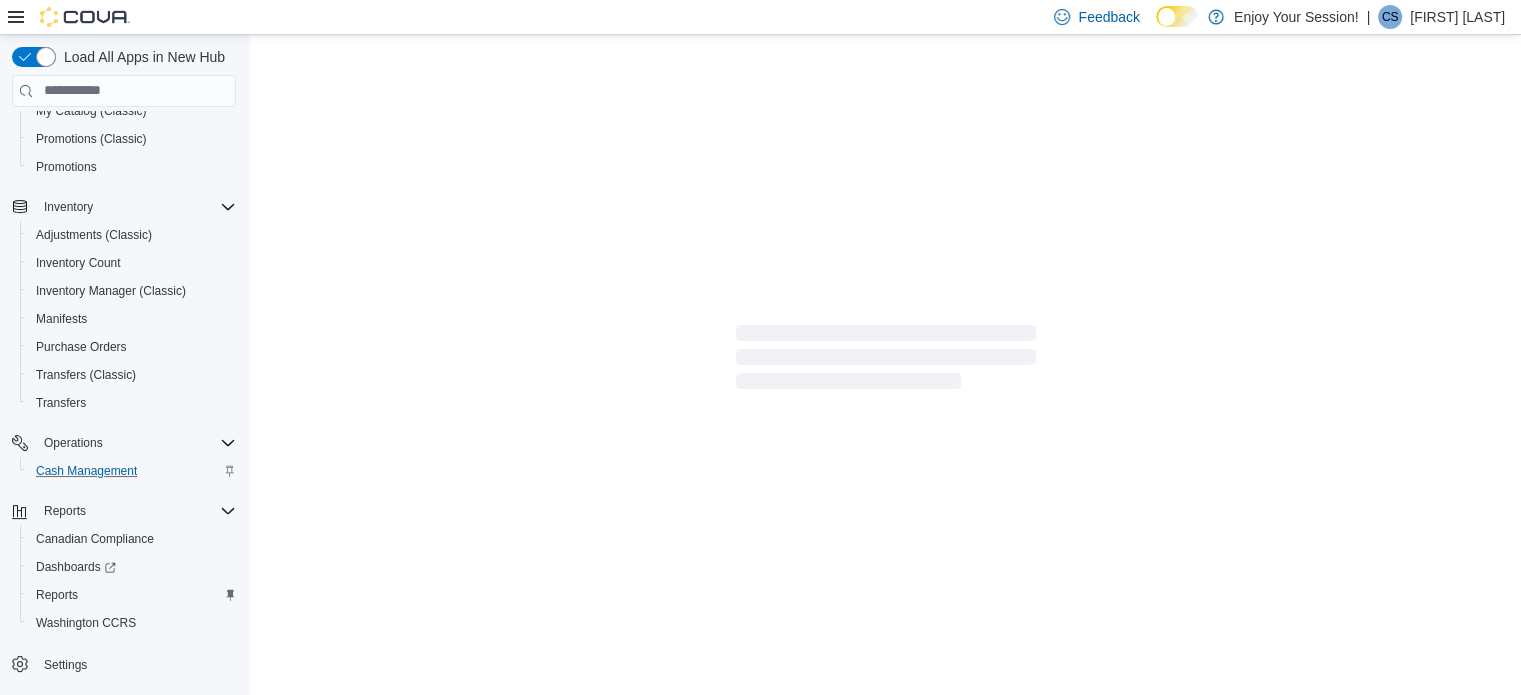 scroll, scrollTop: 0, scrollLeft: 0, axis: both 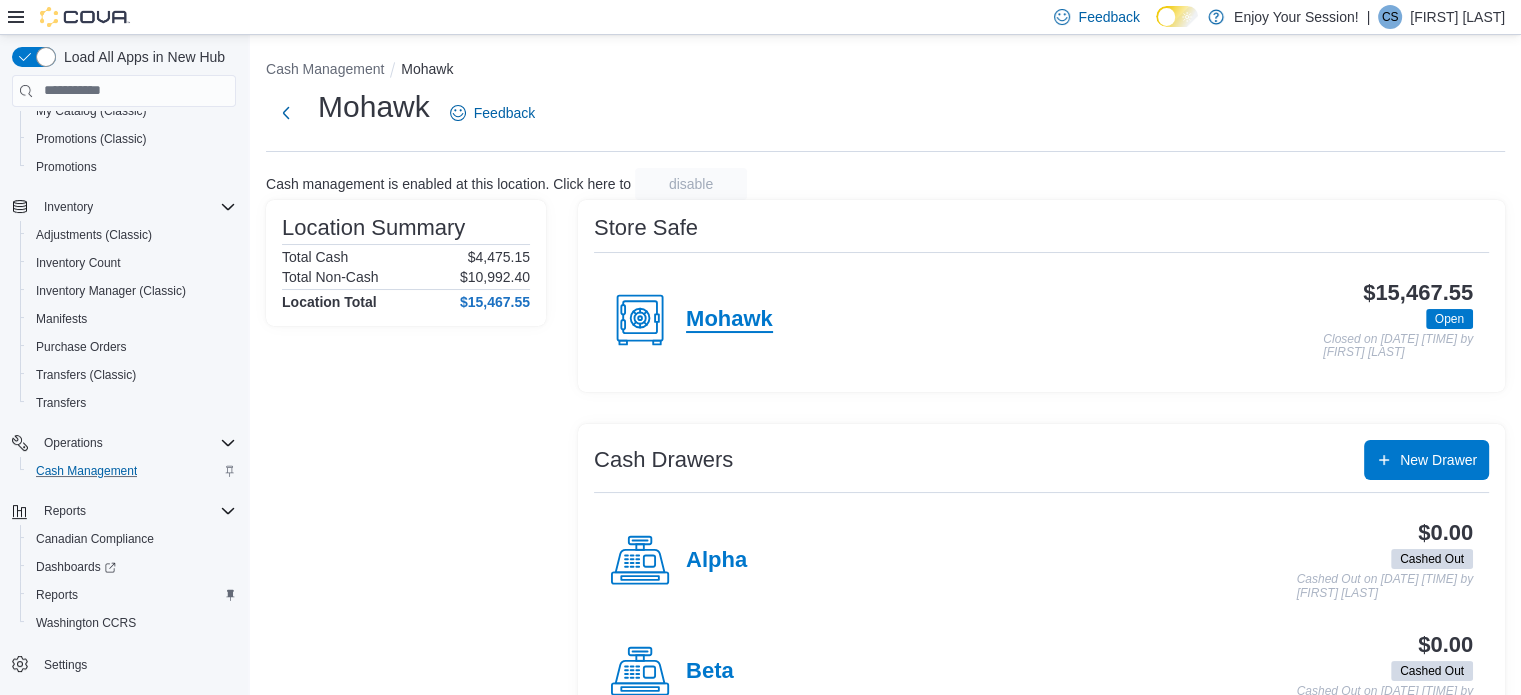 click on "Mohawk" at bounding box center (729, 320) 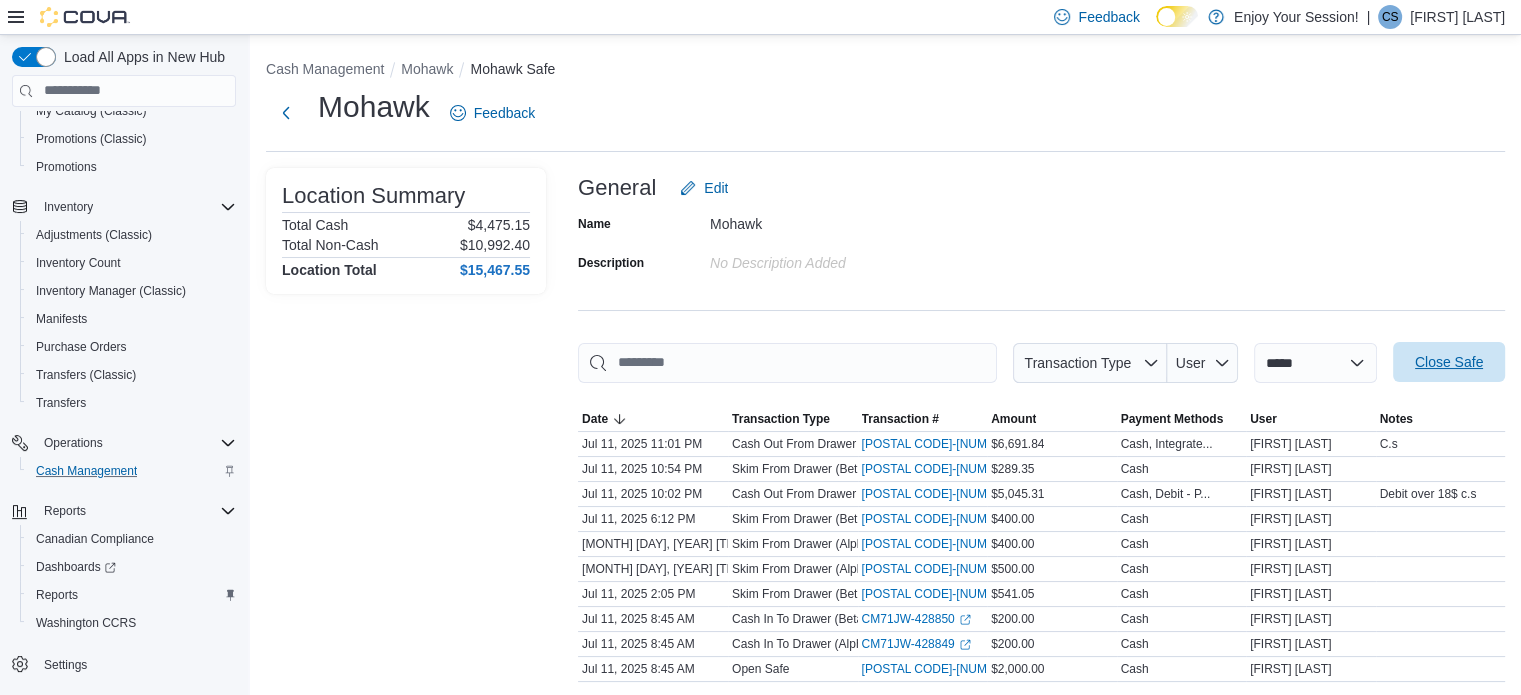 click on "Close Safe" at bounding box center (1449, 362) 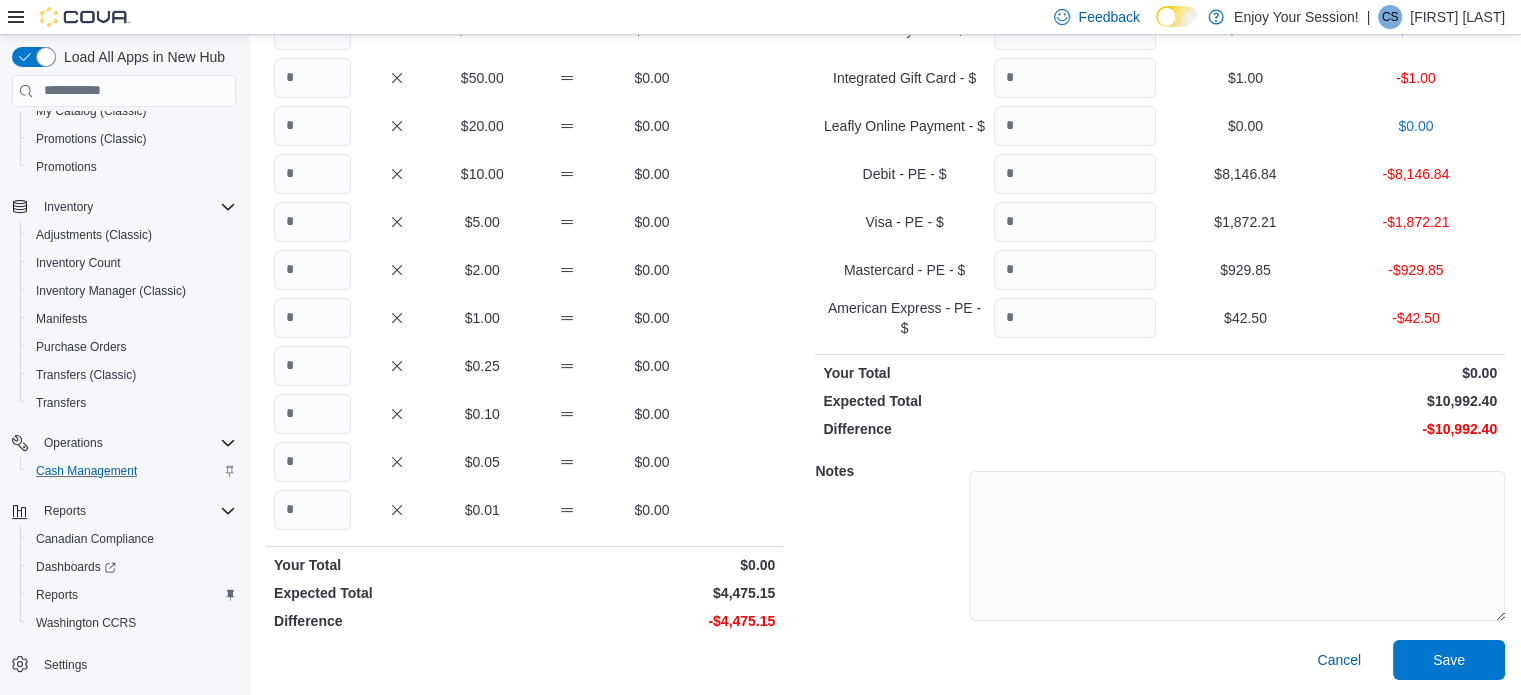 scroll, scrollTop: 0, scrollLeft: 0, axis: both 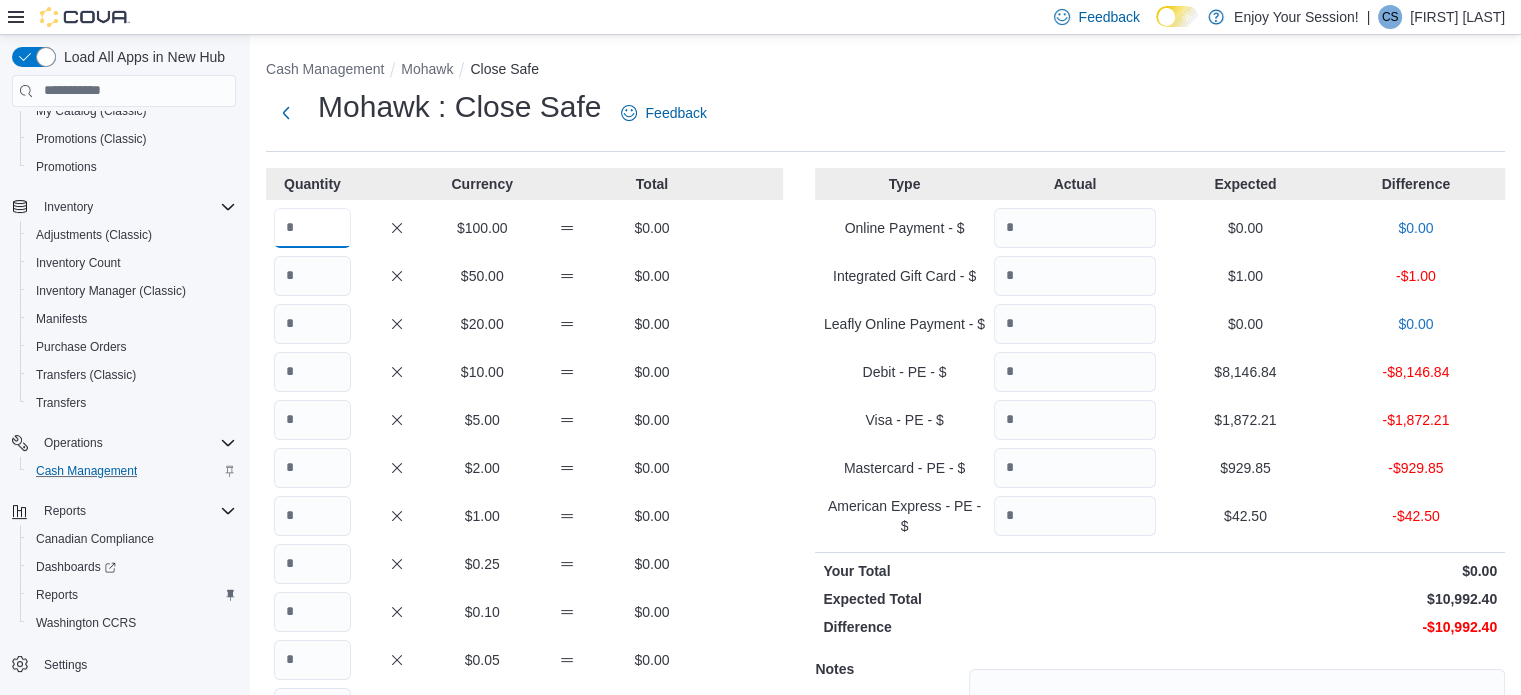 click at bounding box center (312, 228) 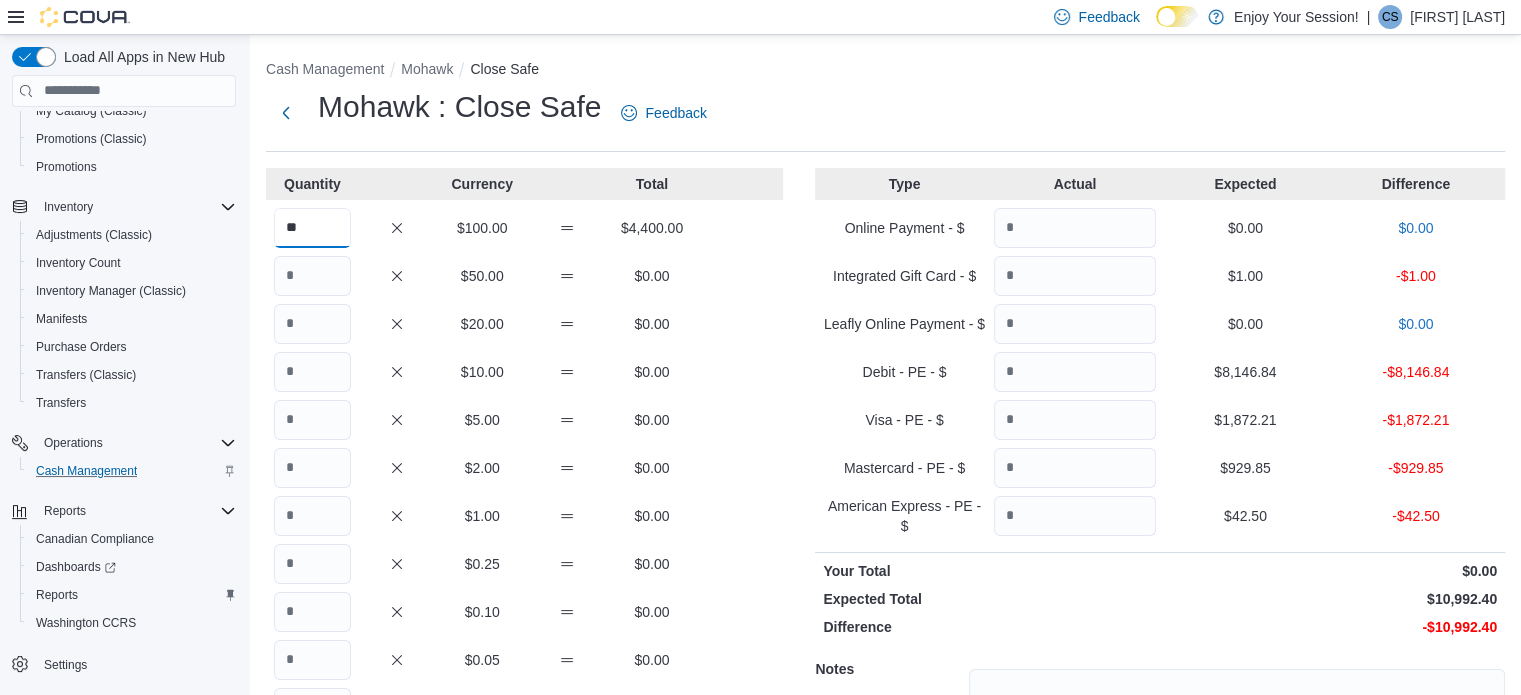 type on "**" 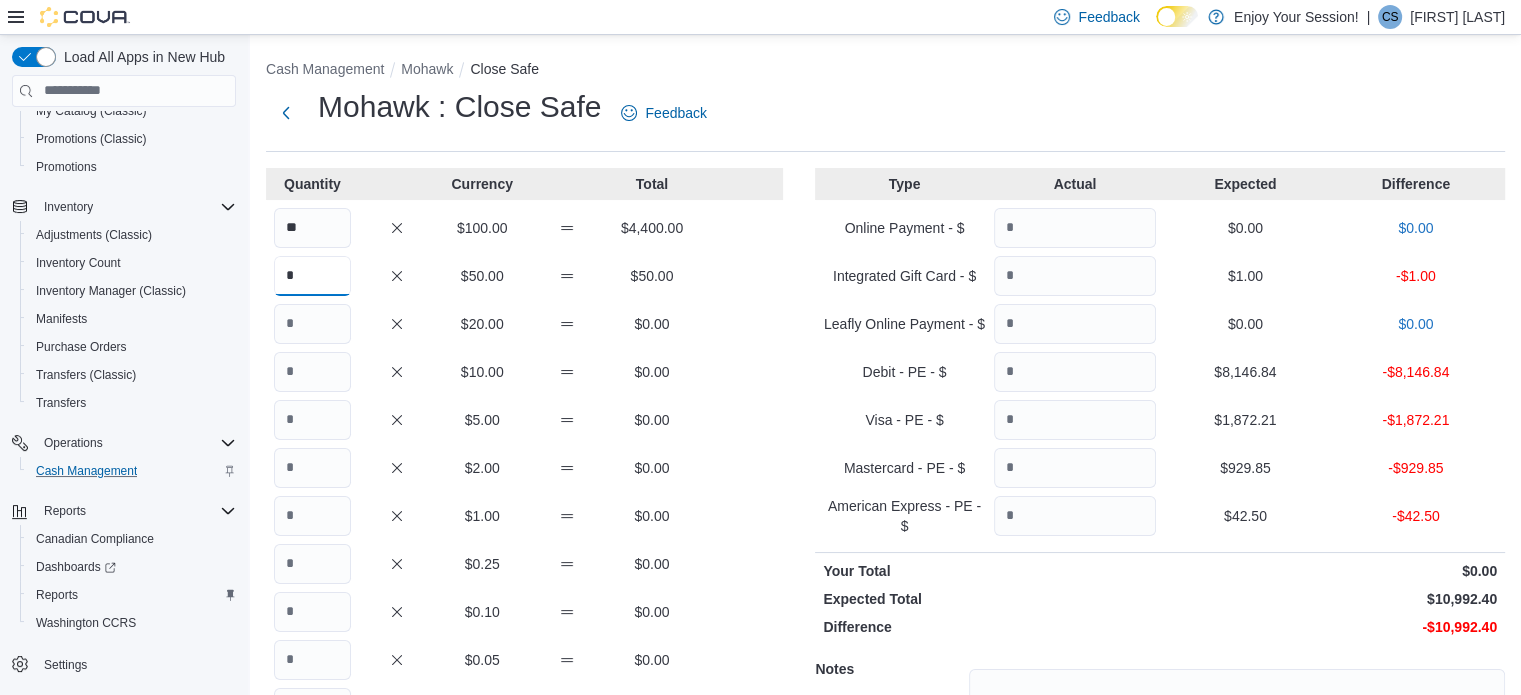 type on "*" 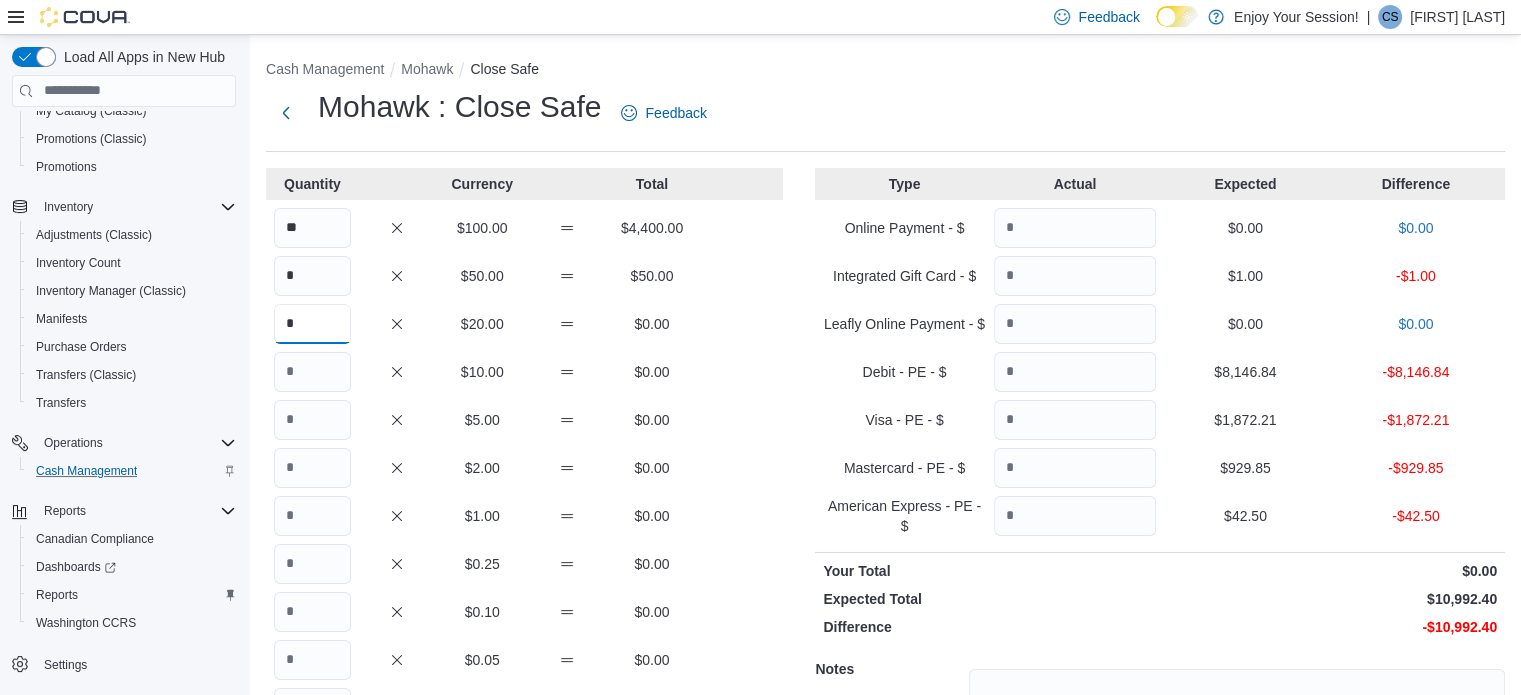 type on "*" 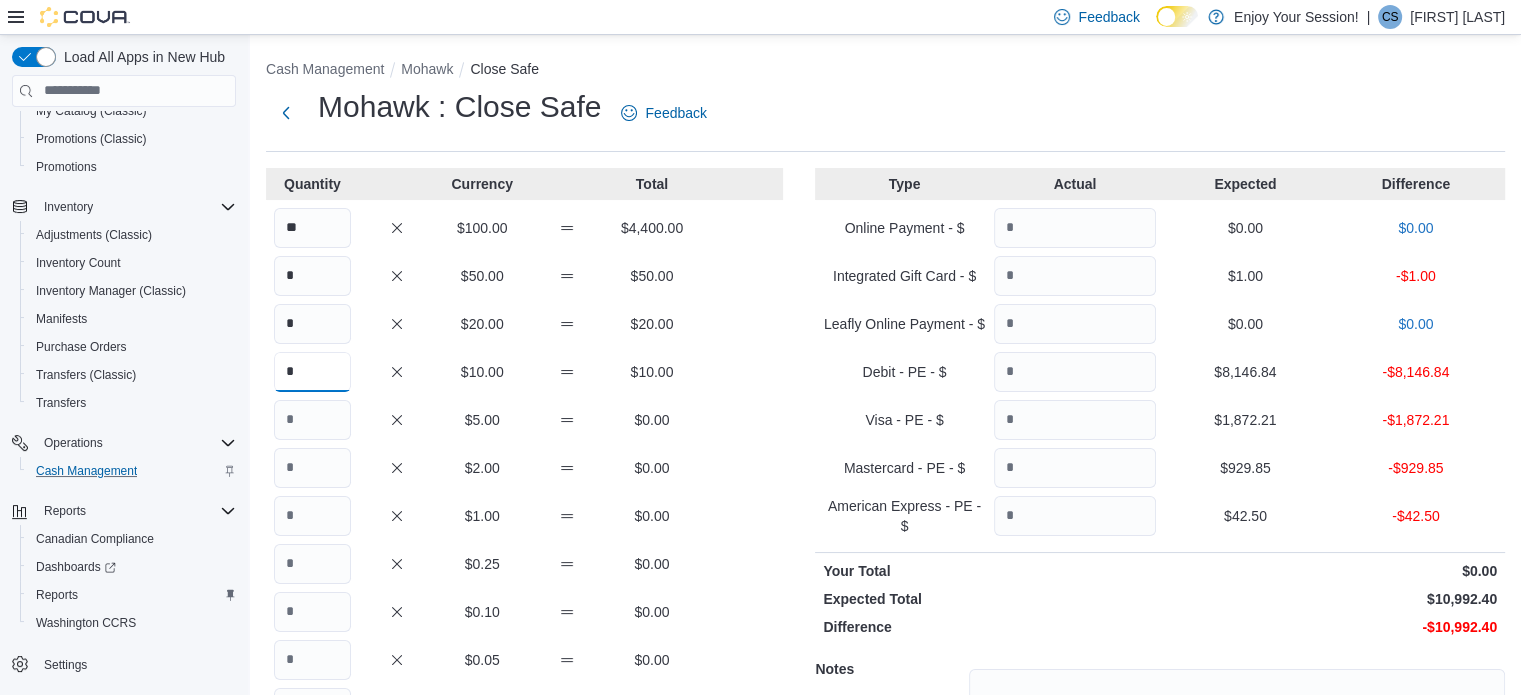 type on "*" 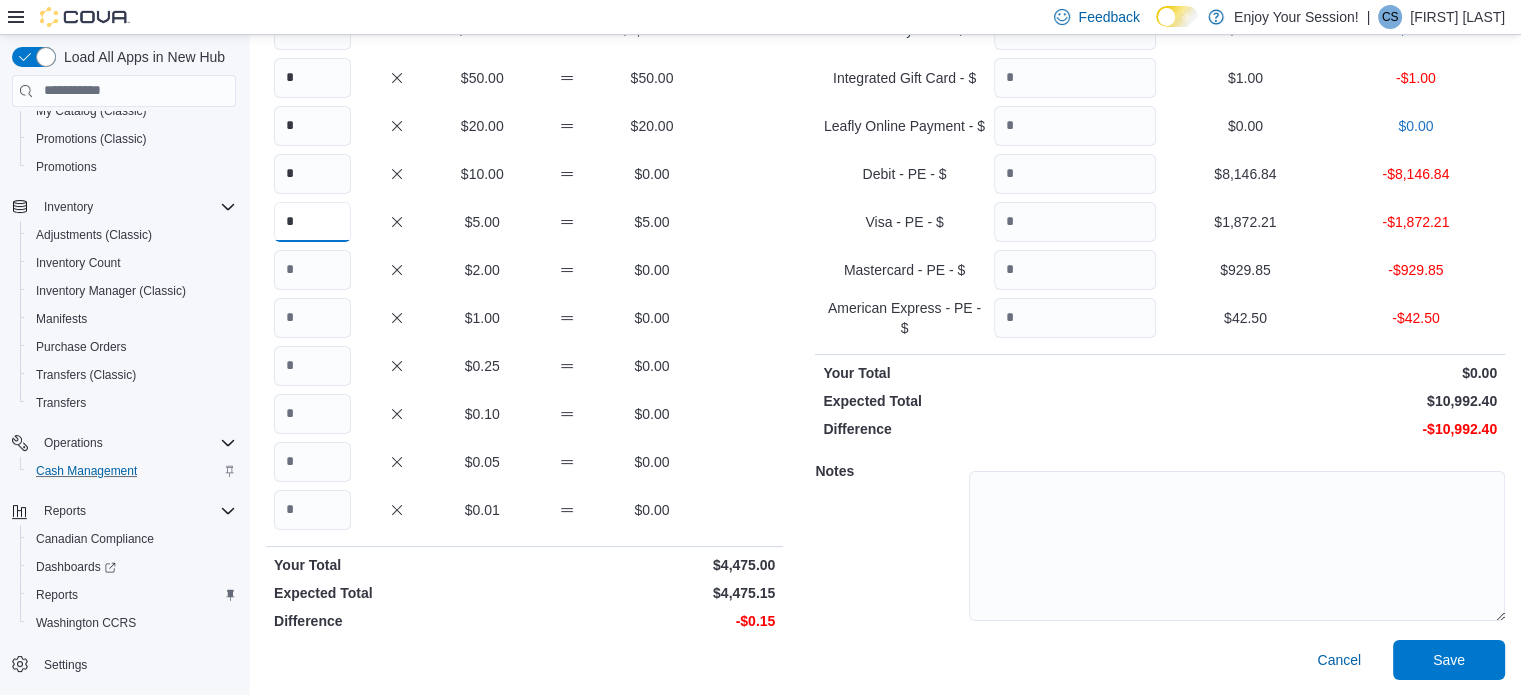 scroll, scrollTop: 196, scrollLeft: 0, axis: vertical 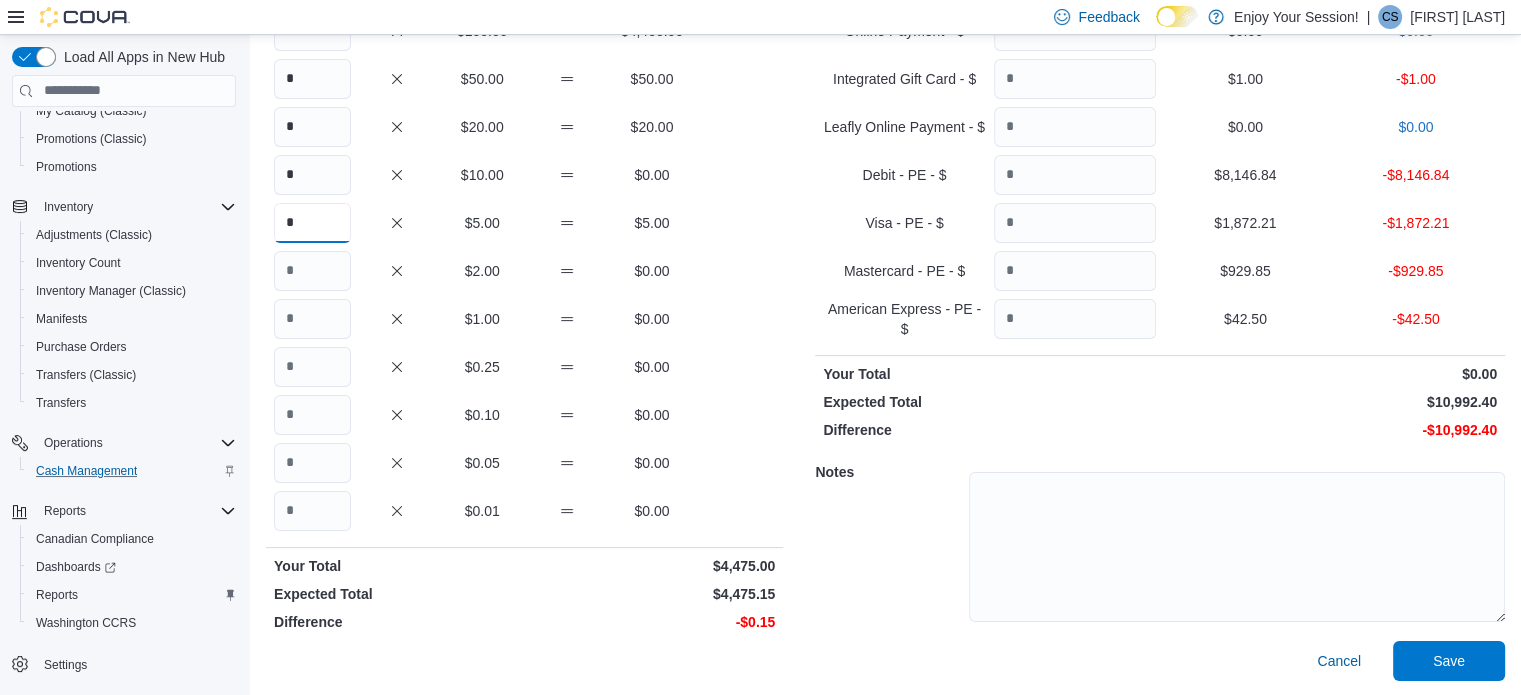 type on "*" 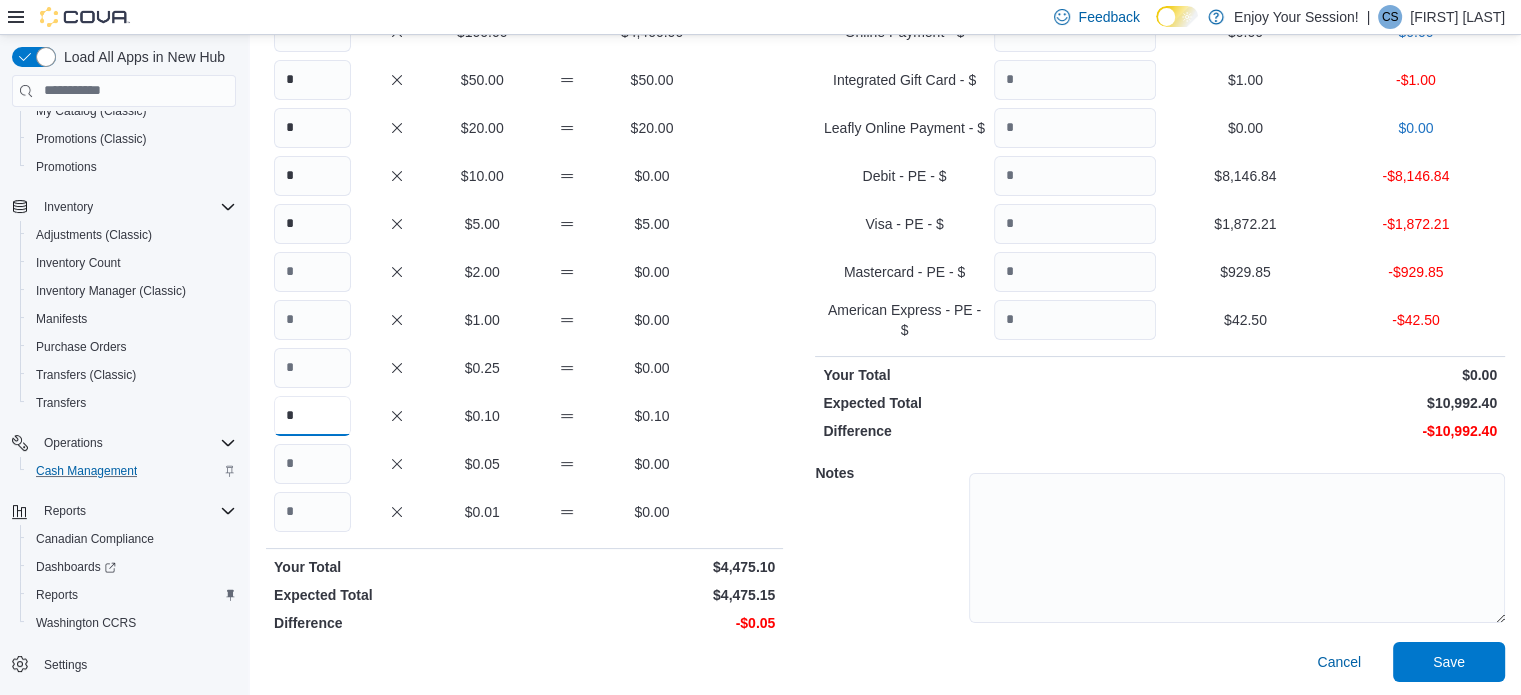 type on "*" 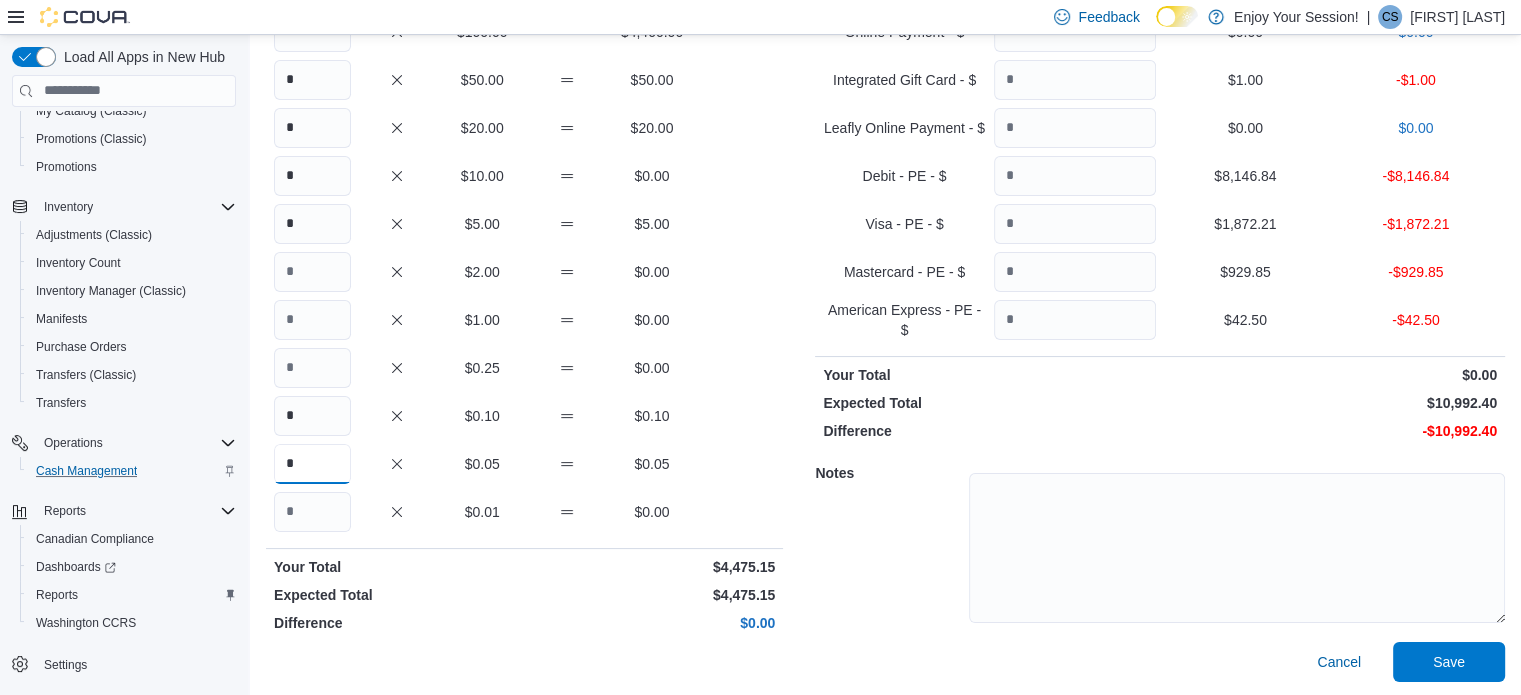 type on "*" 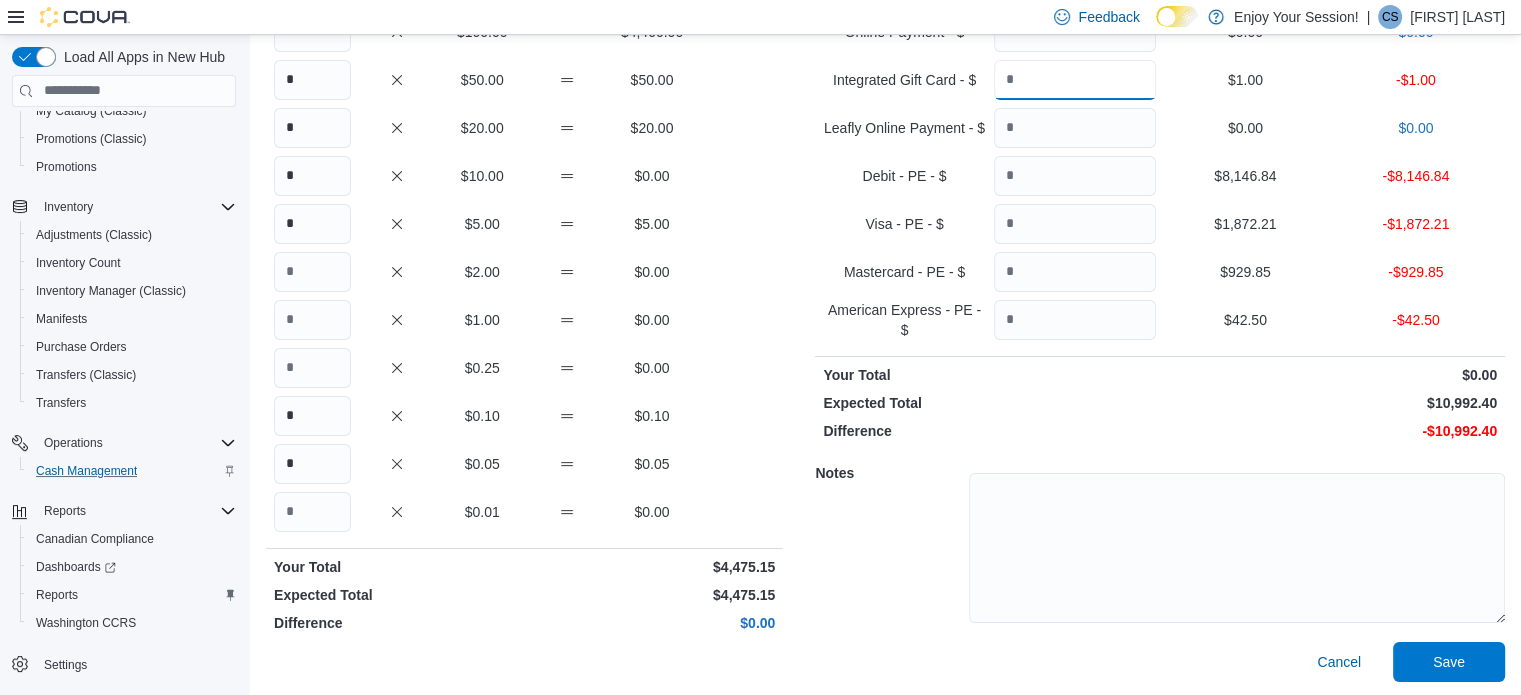 click at bounding box center [1075, 80] 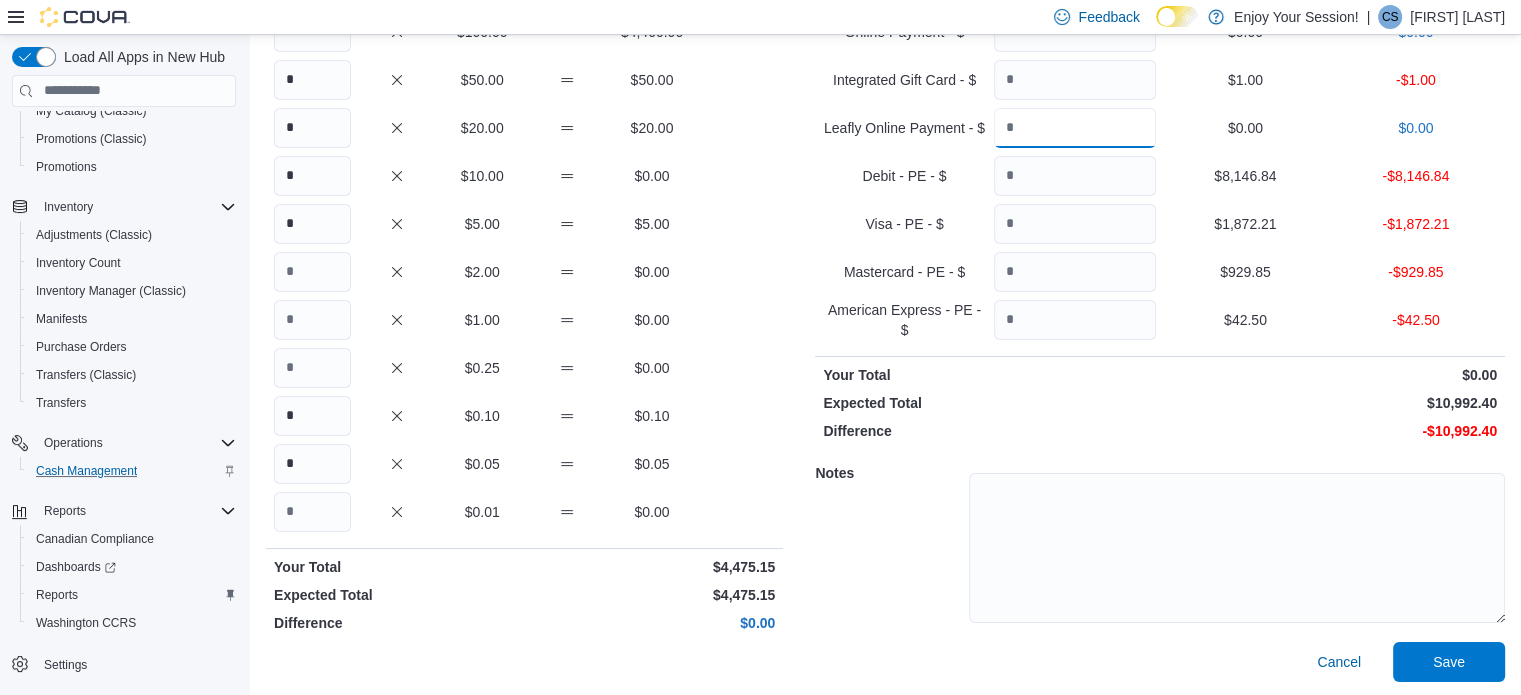 type on "*" 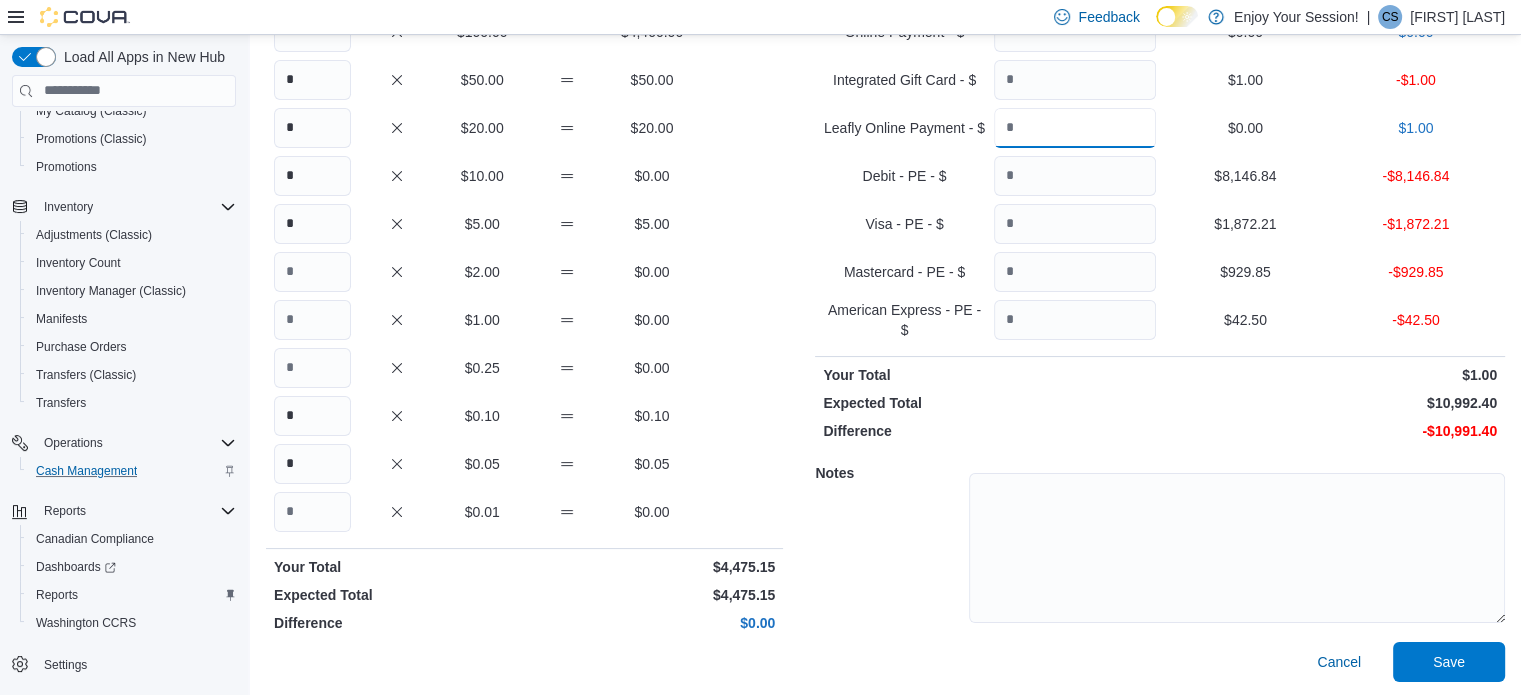 type 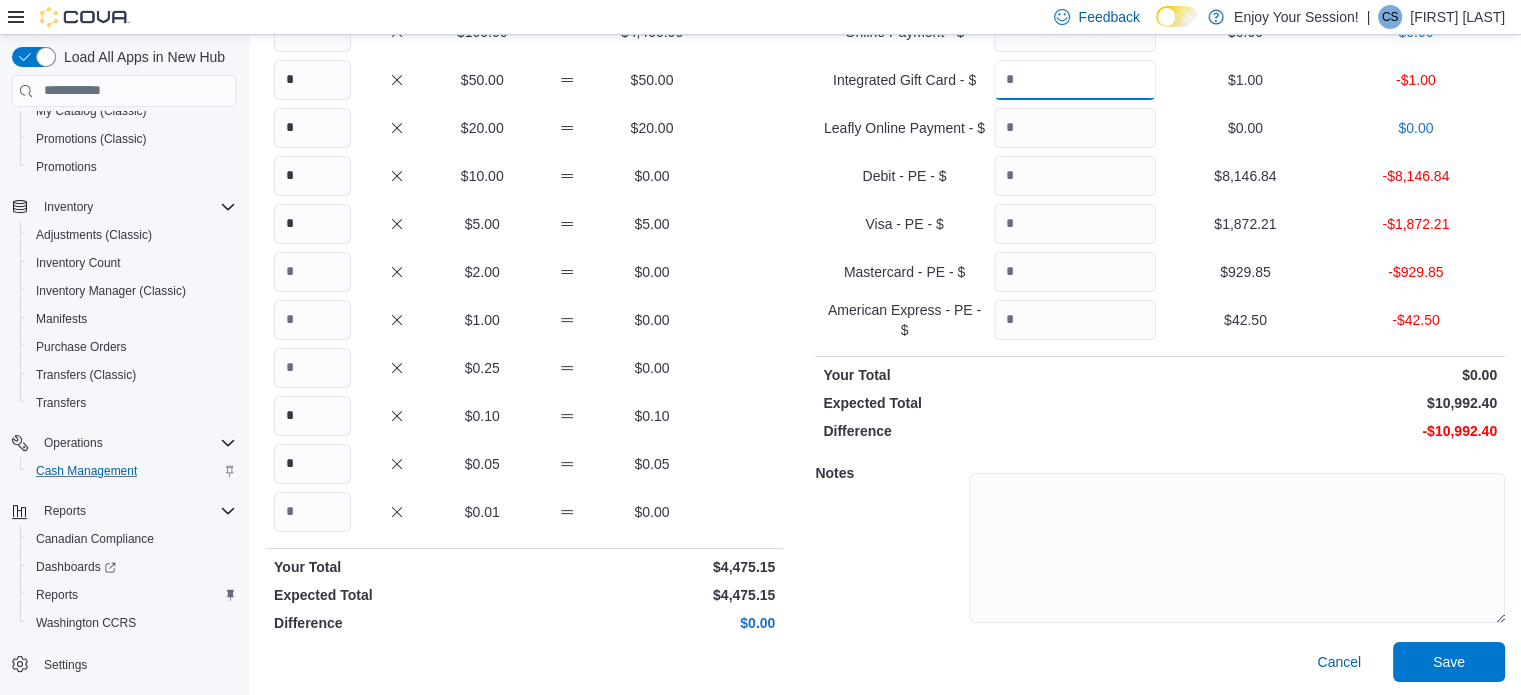 click at bounding box center (1075, 80) 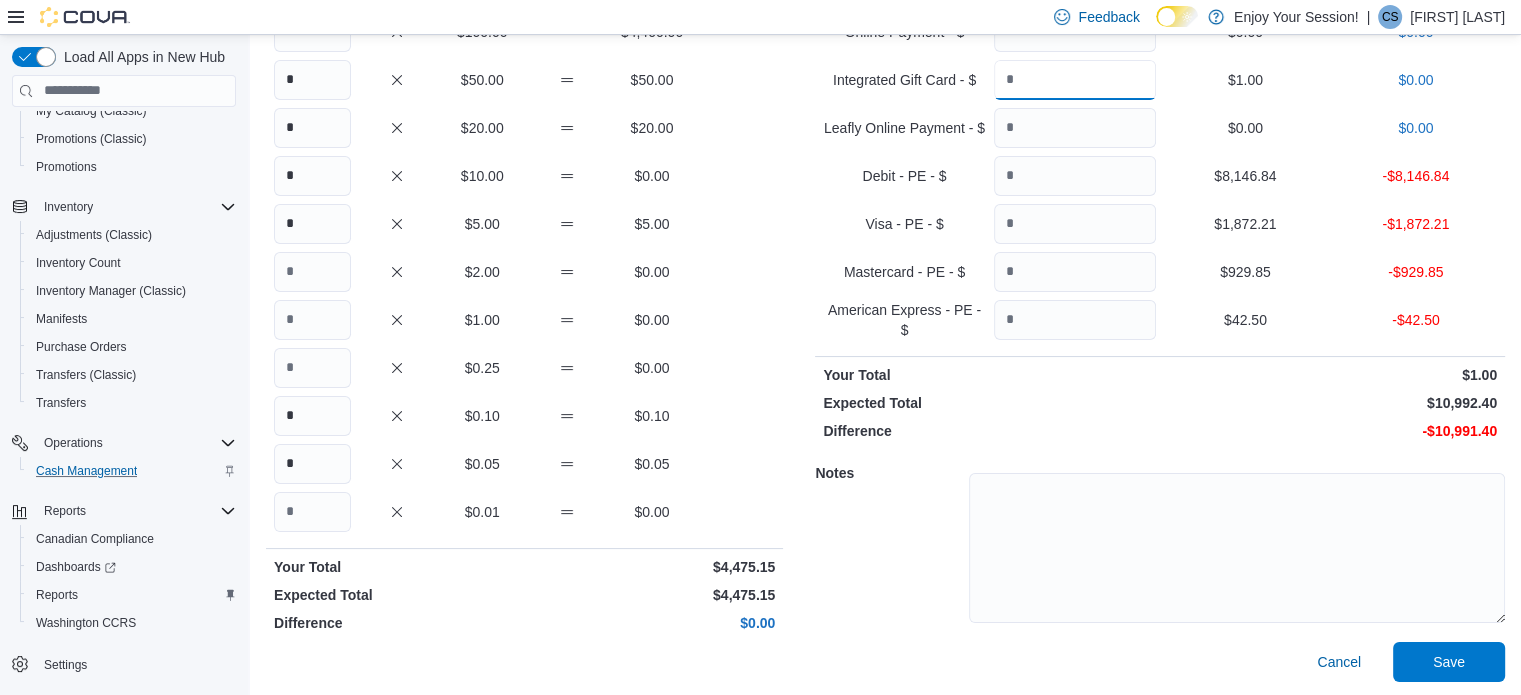 type on "****" 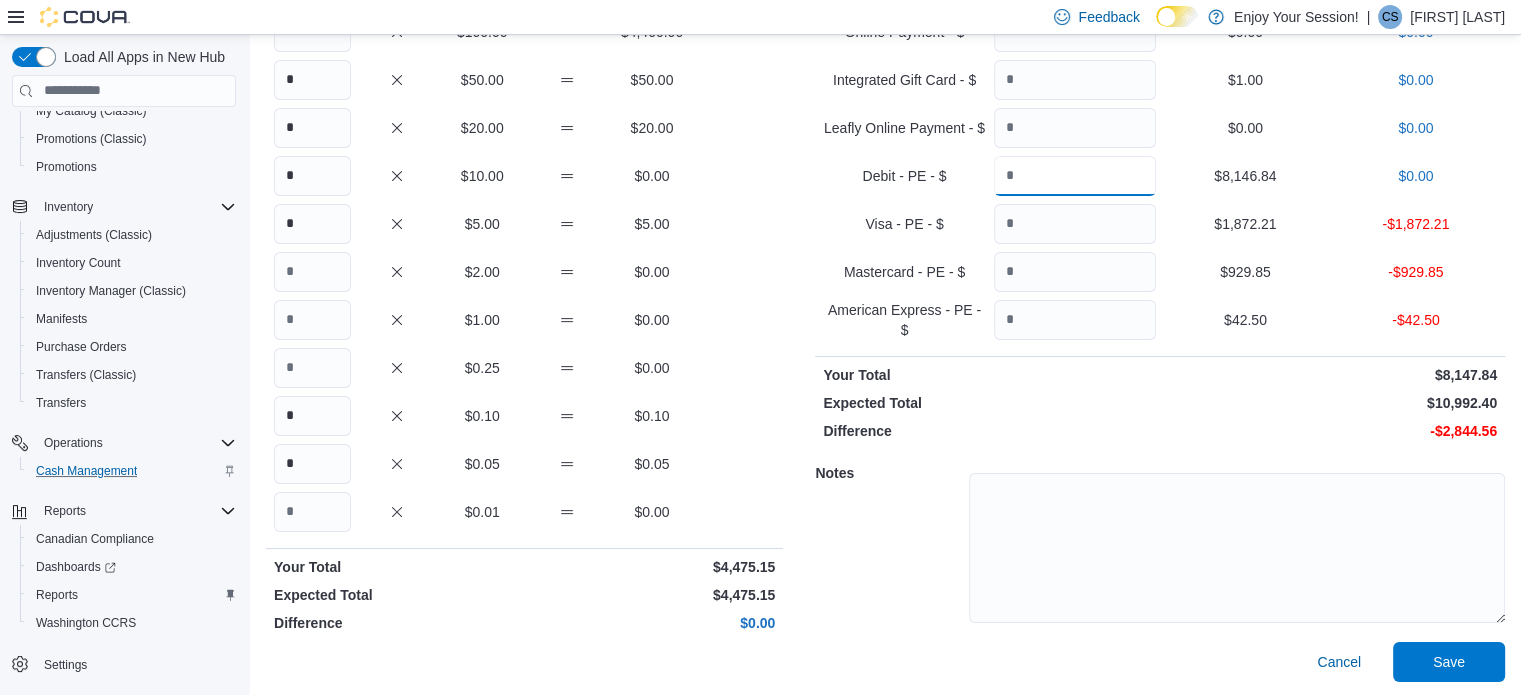 type on "*******" 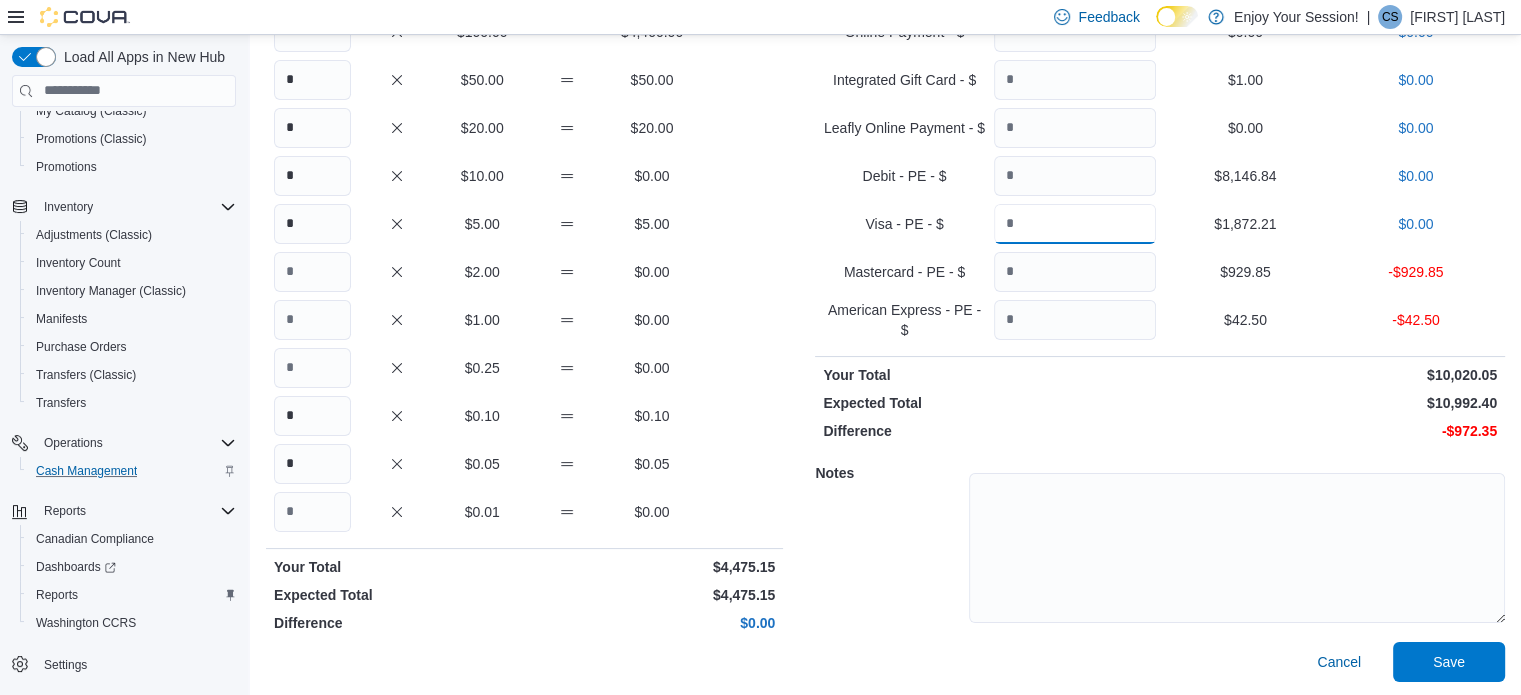 type on "*******" 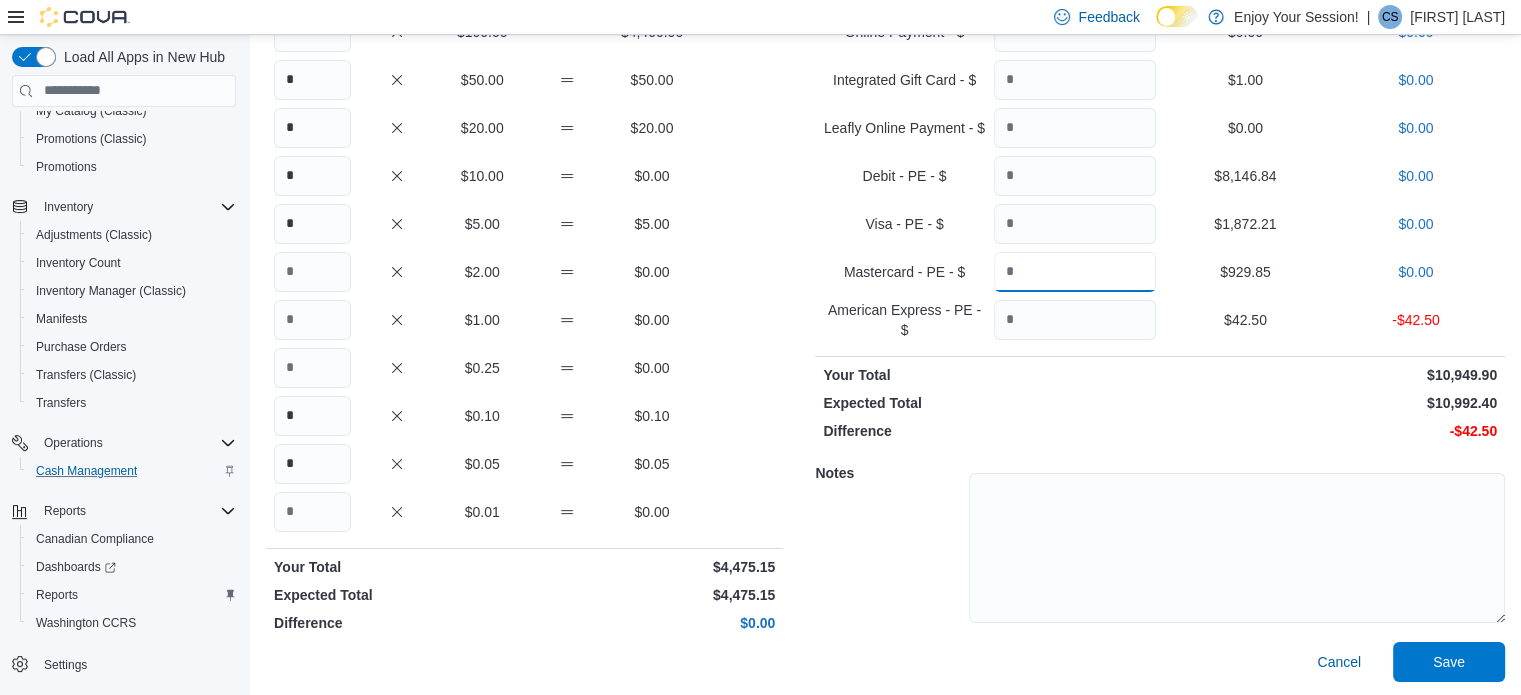 type on "******" 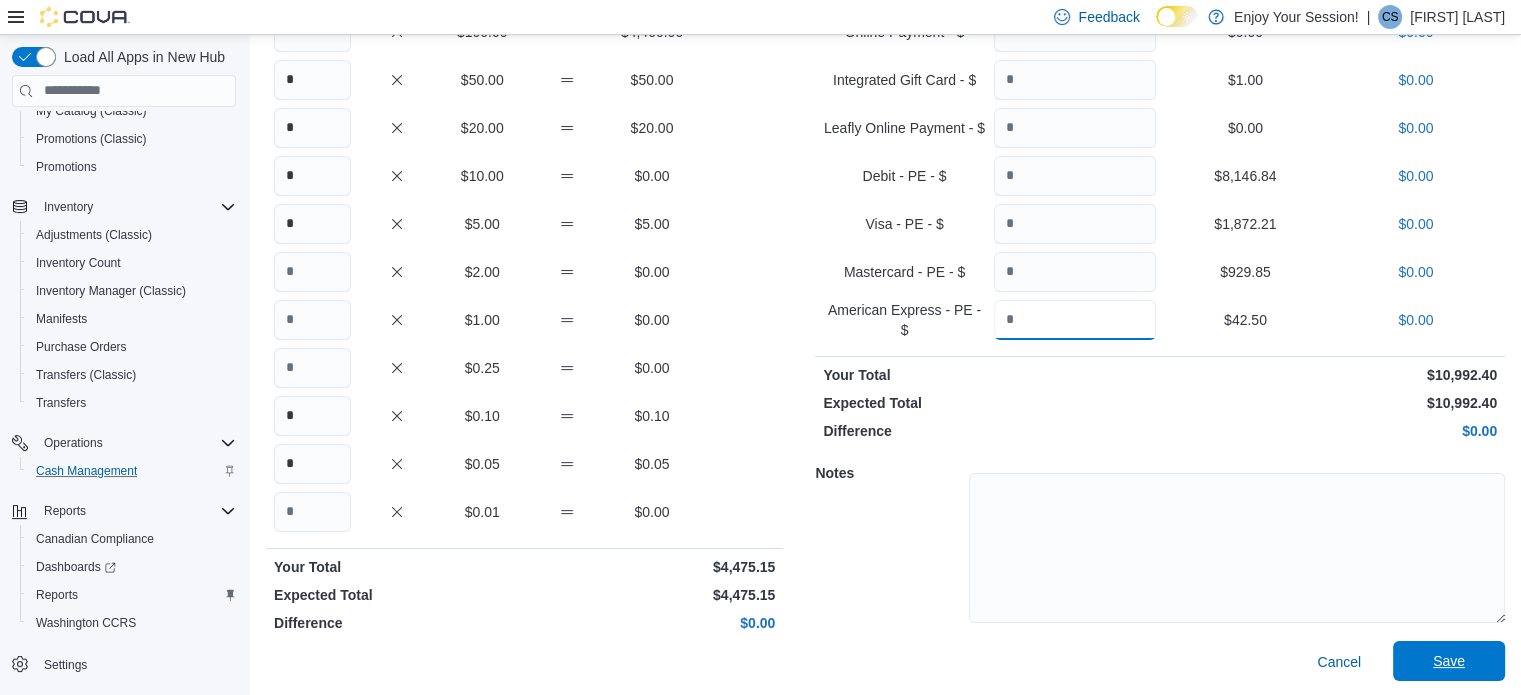 type on "*****" 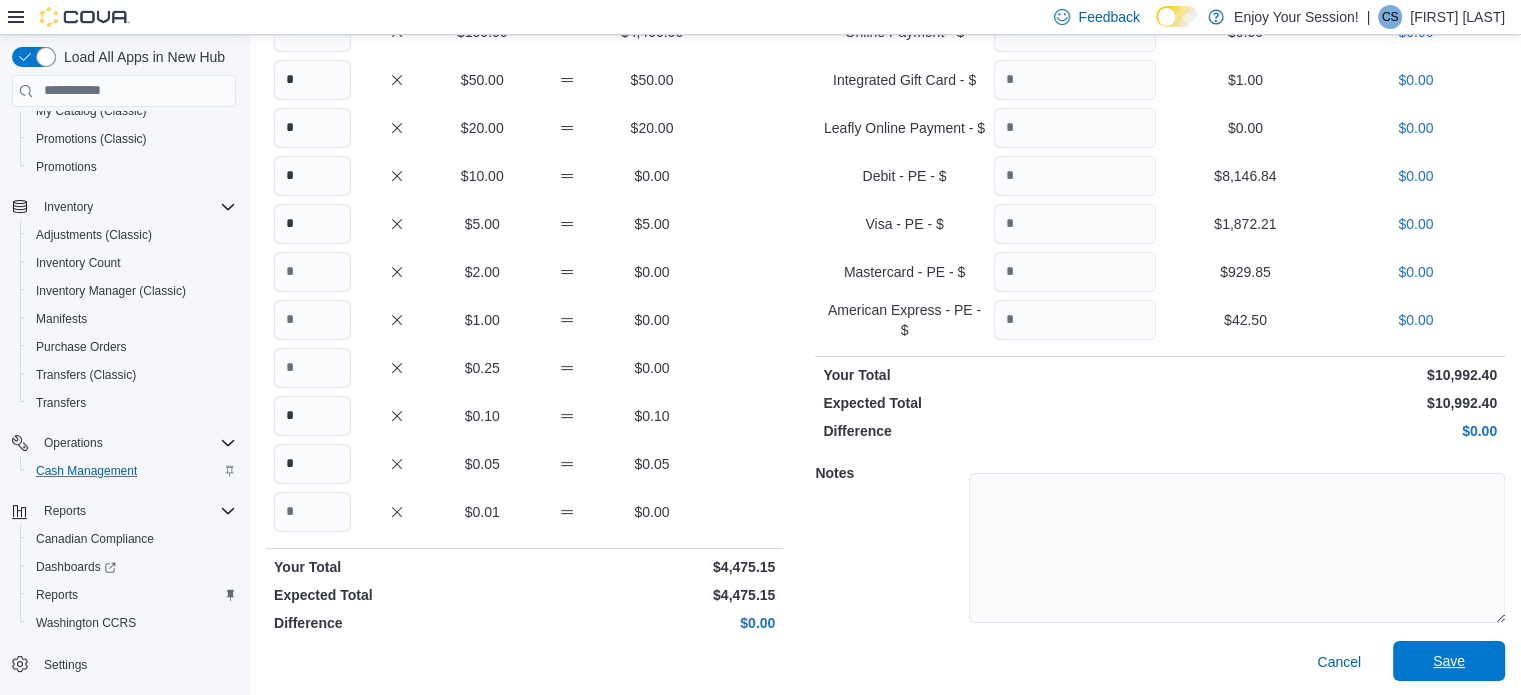 click on "Save" at bounding box center [1449, 661] 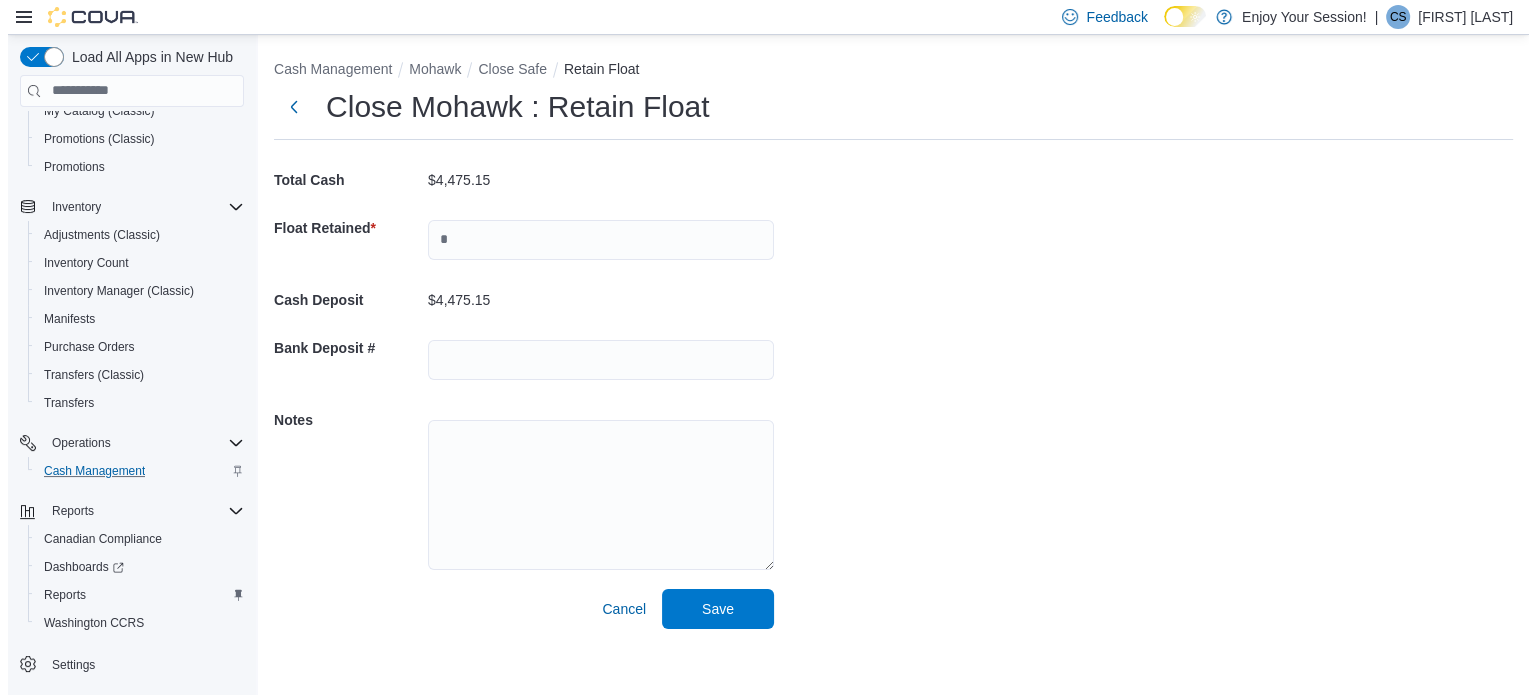 scroll, scrollTop: 0, scrollLeft: 0, axis: both 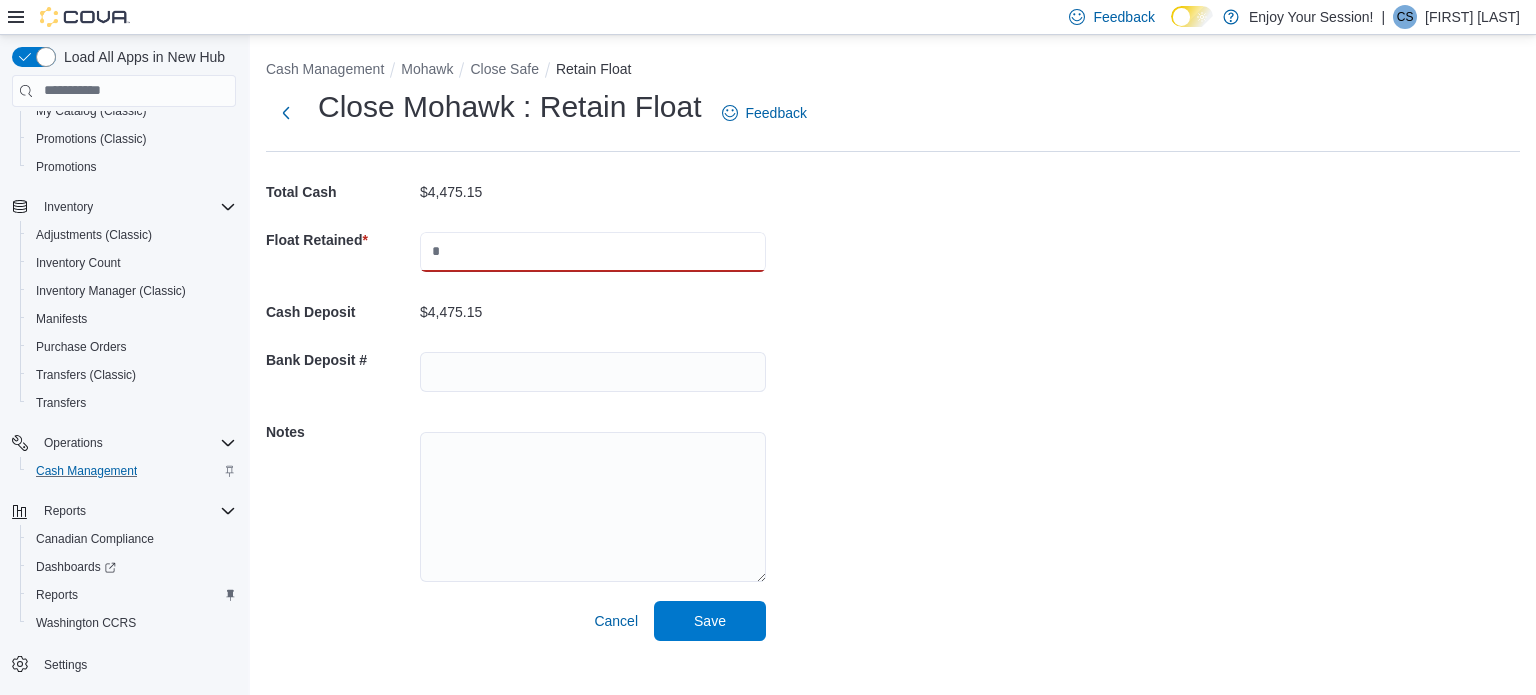 click at bounding box center (593, 252) 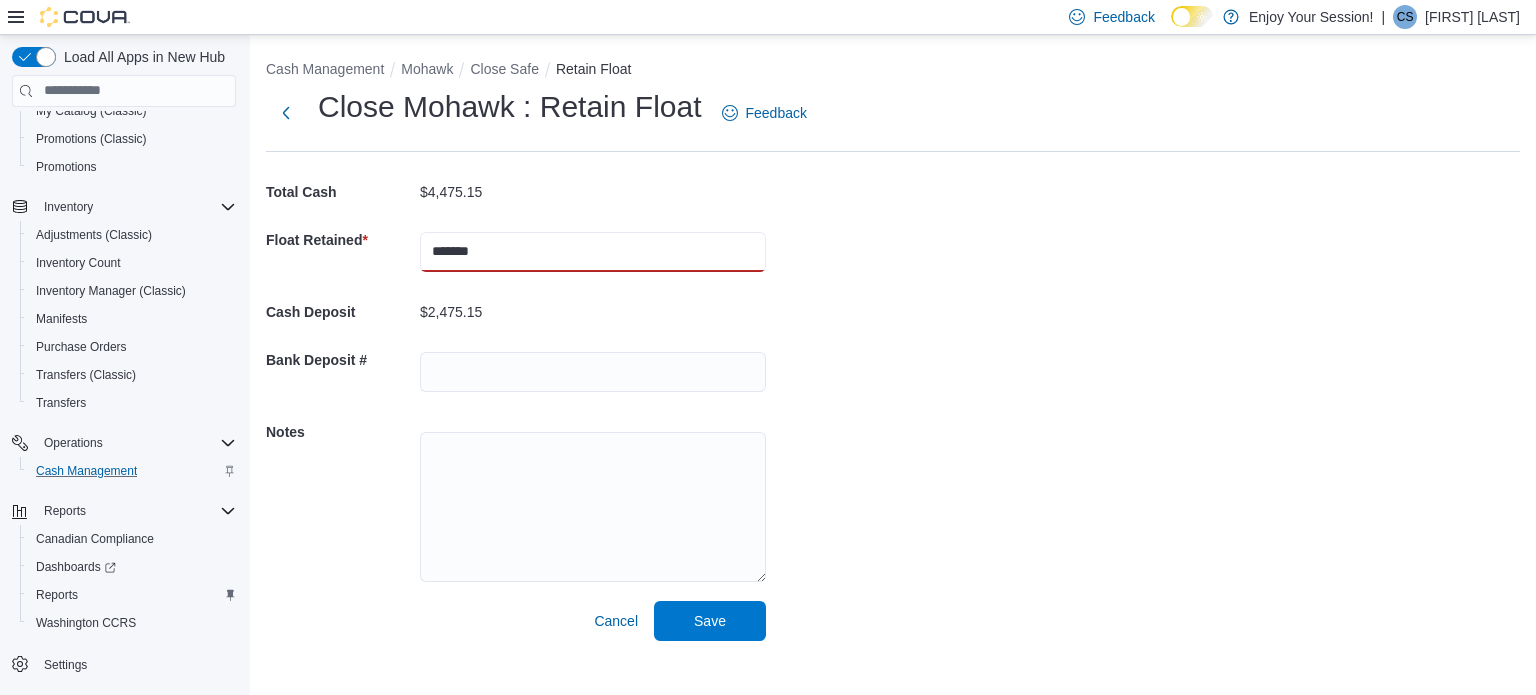 type on "*******" 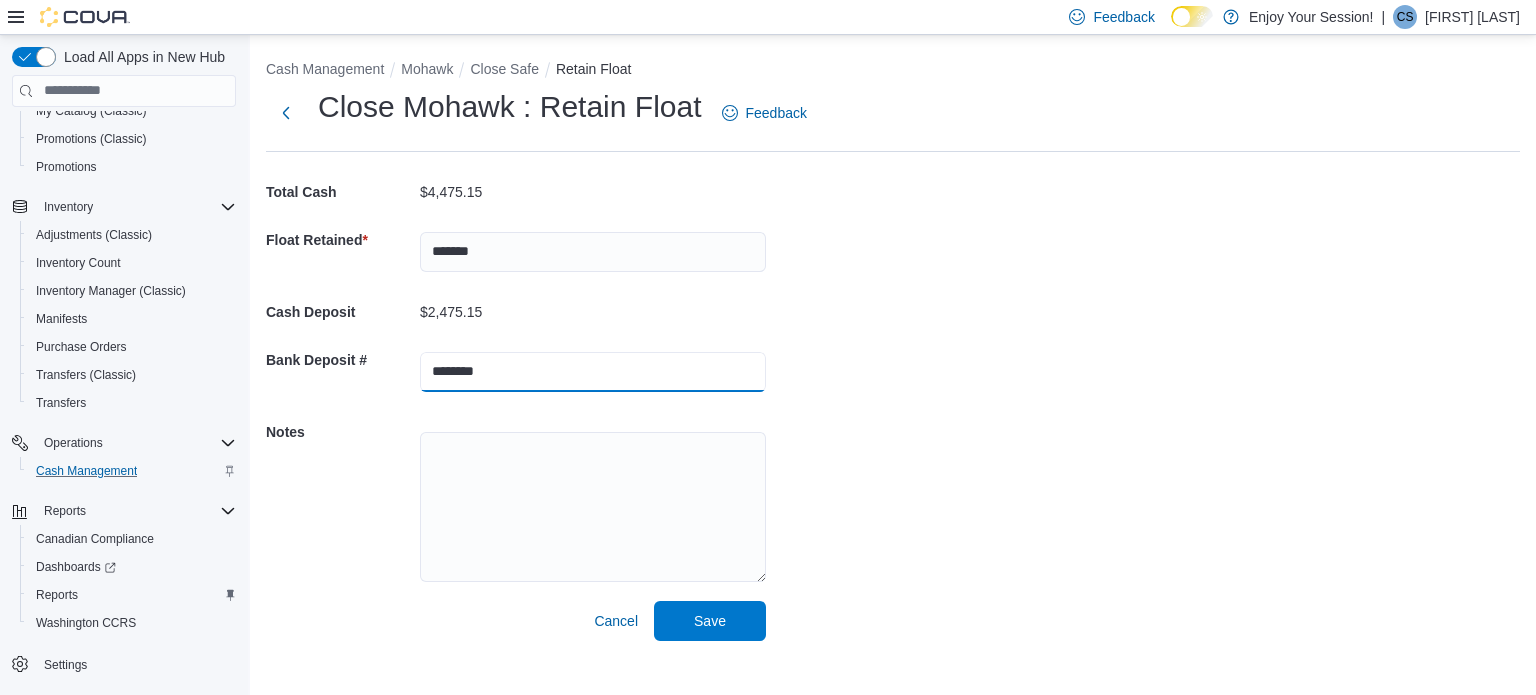 type on "********" 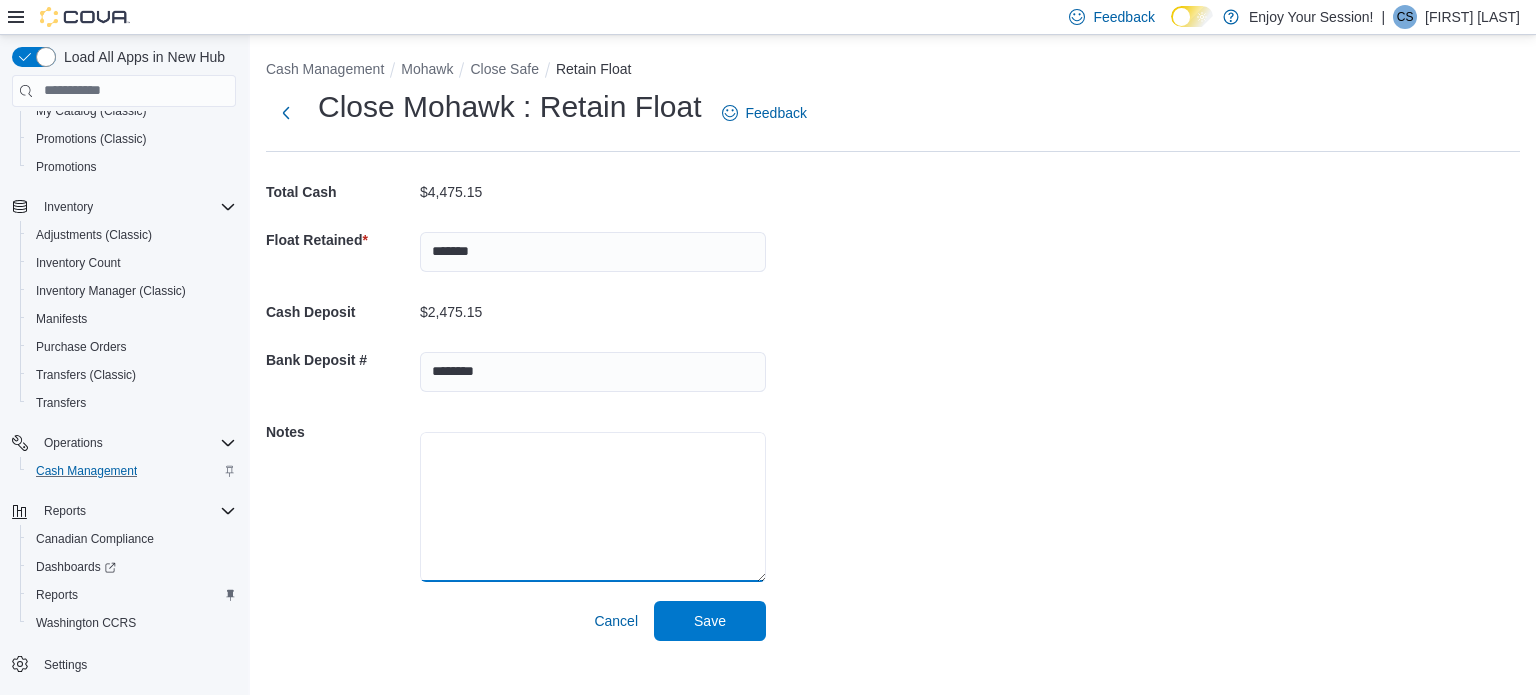 click at bounding box center [593, 507] 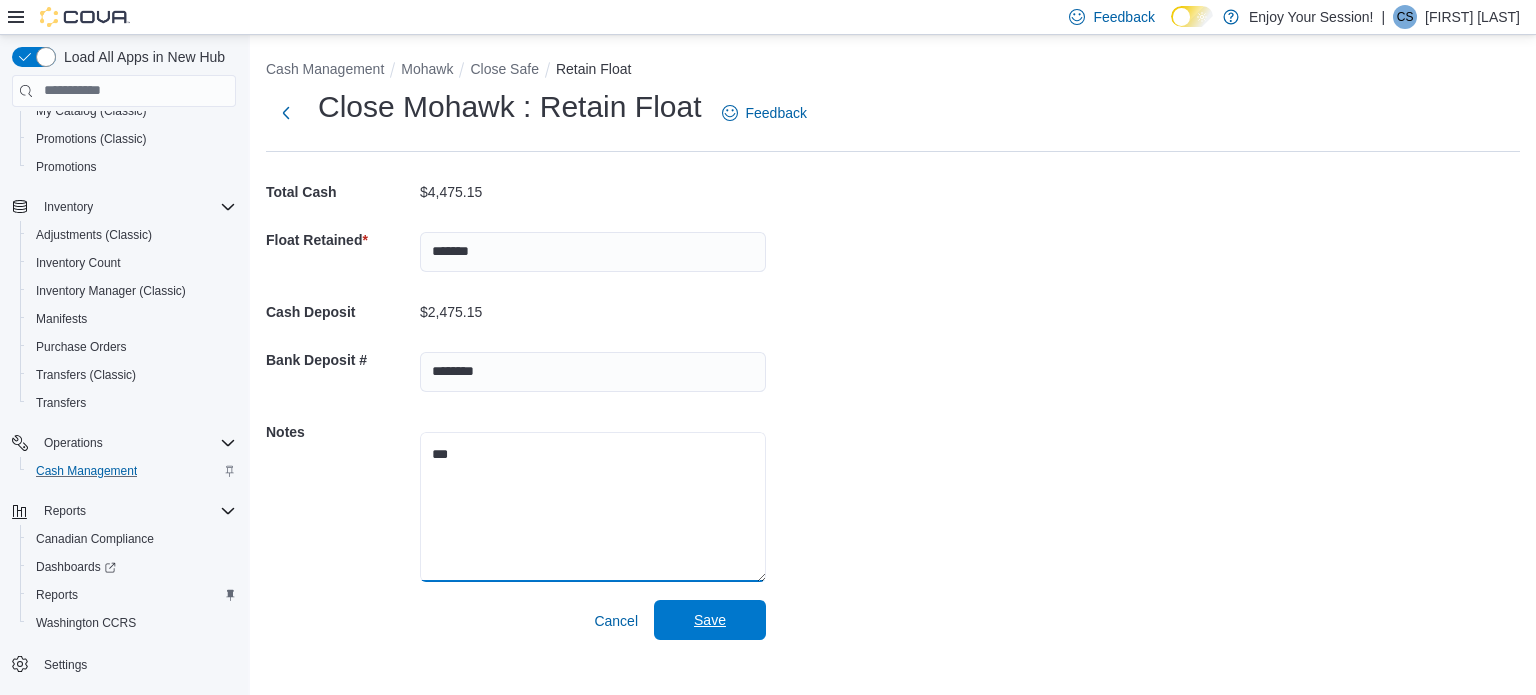 type on "***" 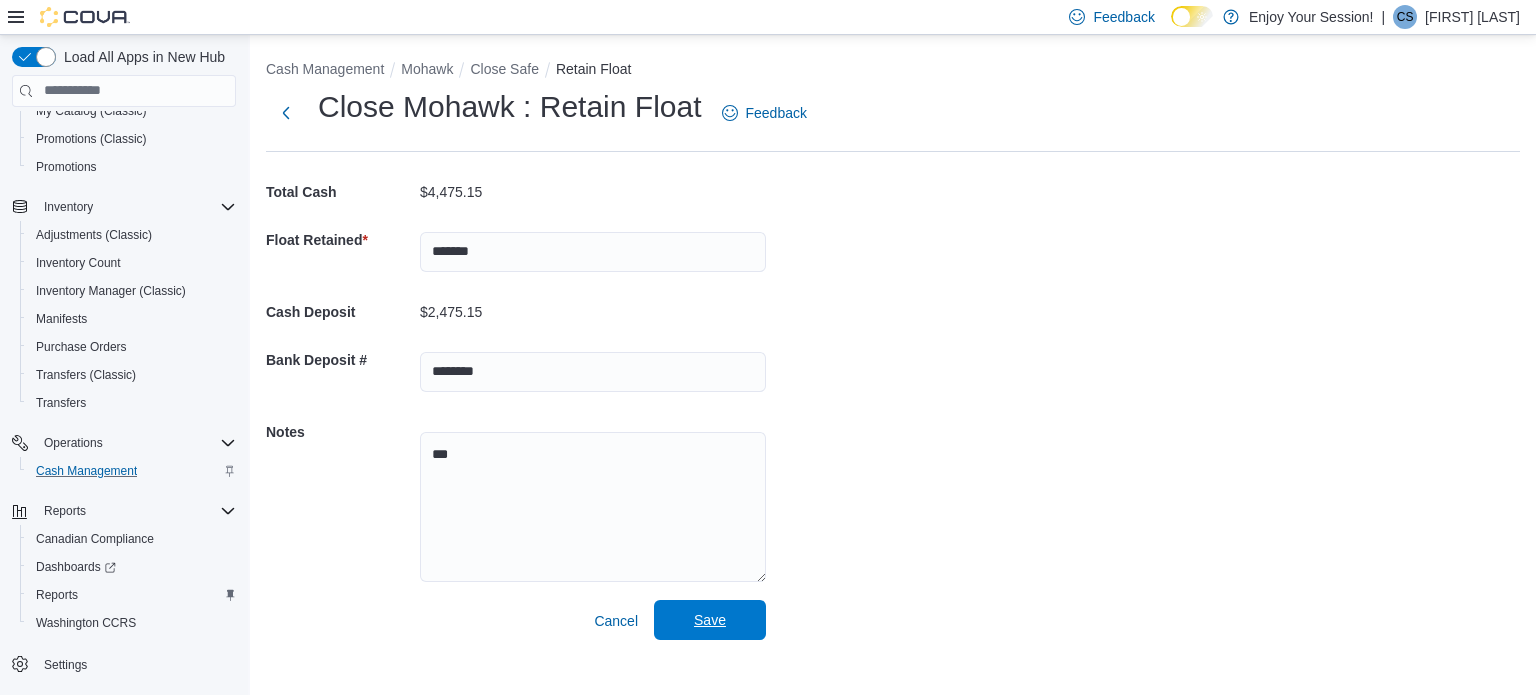click on "Save" at bounding box center (710, 620) 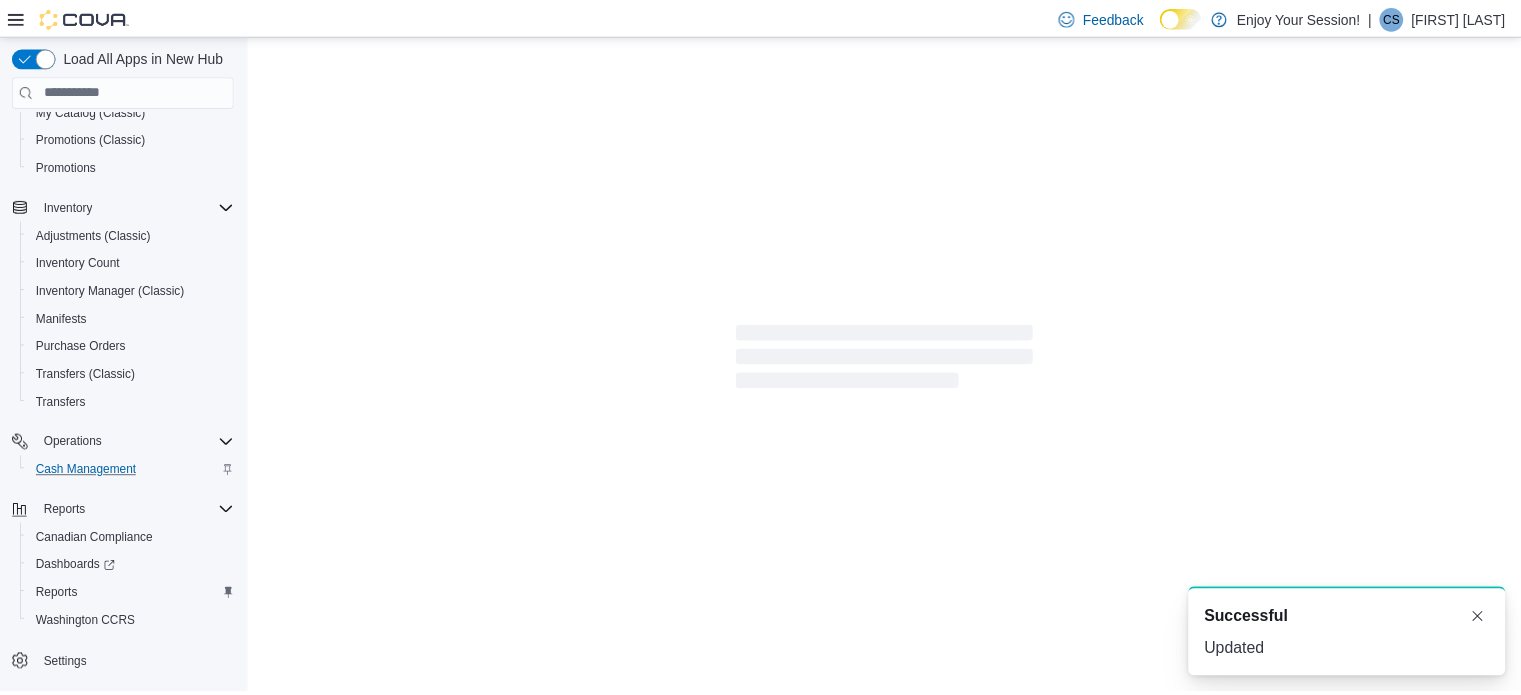 scroll, scrollTop: 0, scrollLeft: 0, axis: both 